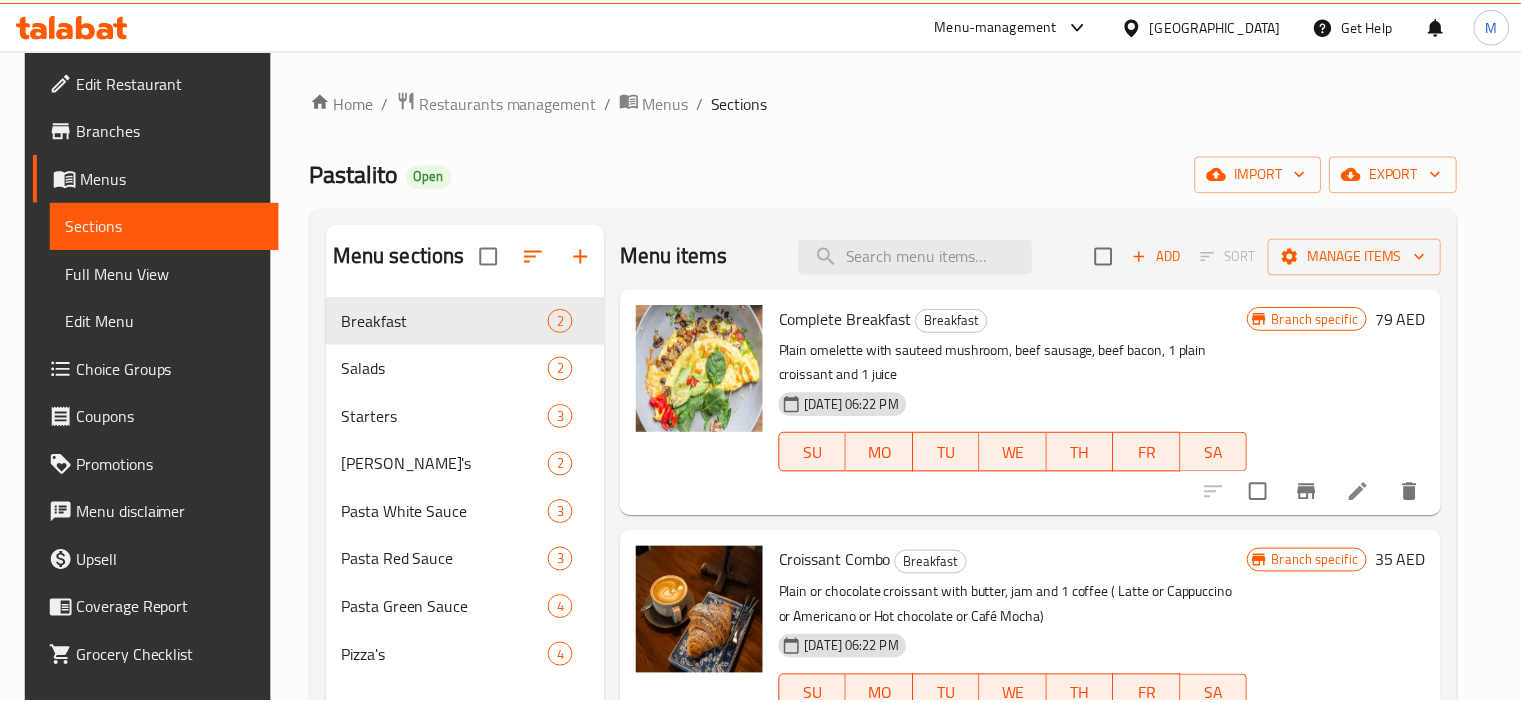 scroll, scrollTop: 0, scrollLeft: 0, axis: both 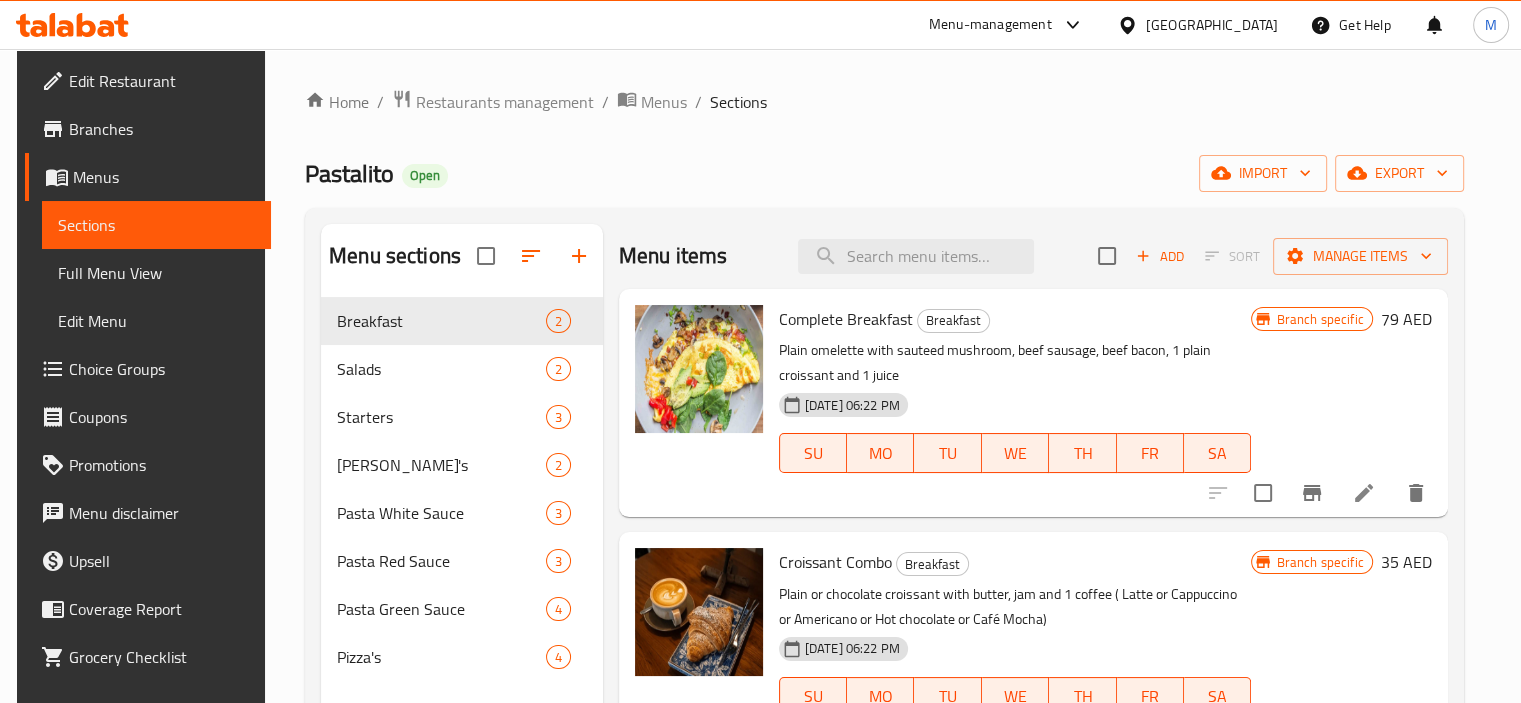 click on "[GEOGRAPHIC_DATA]" at bounding box center (1212, 25) 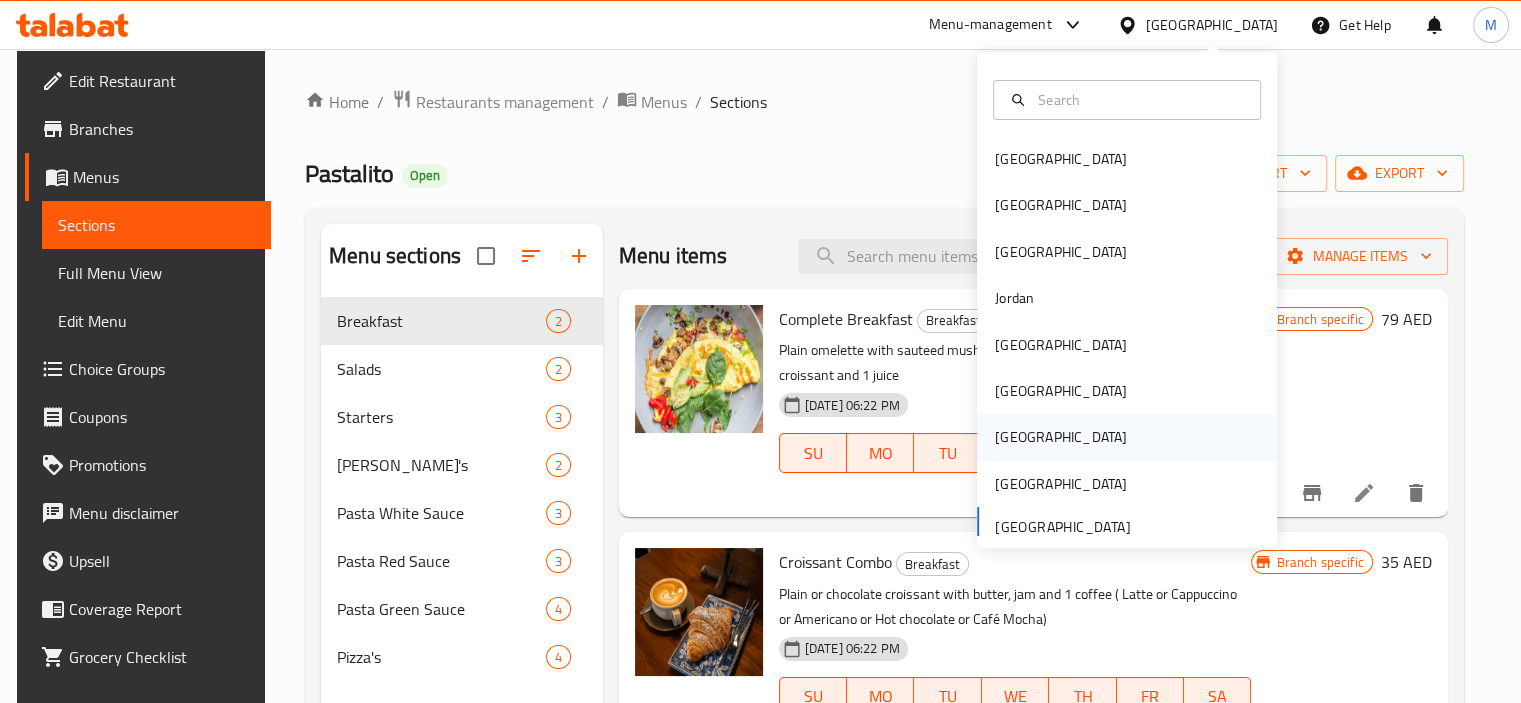 click on "[GEOGRAPHIC_DATA]" at bounding box center (1061, 437) 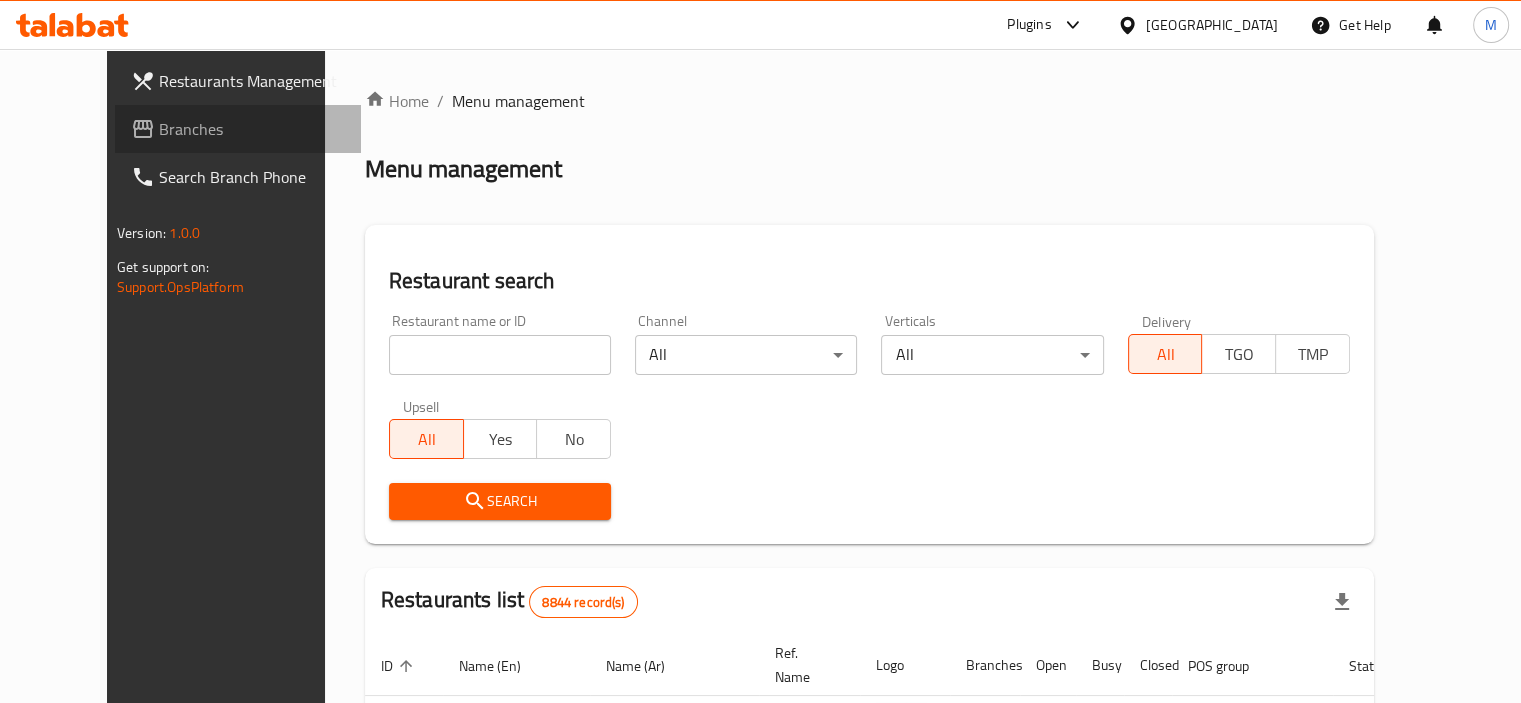 click on "Branches" at bounding box center [238, 129] 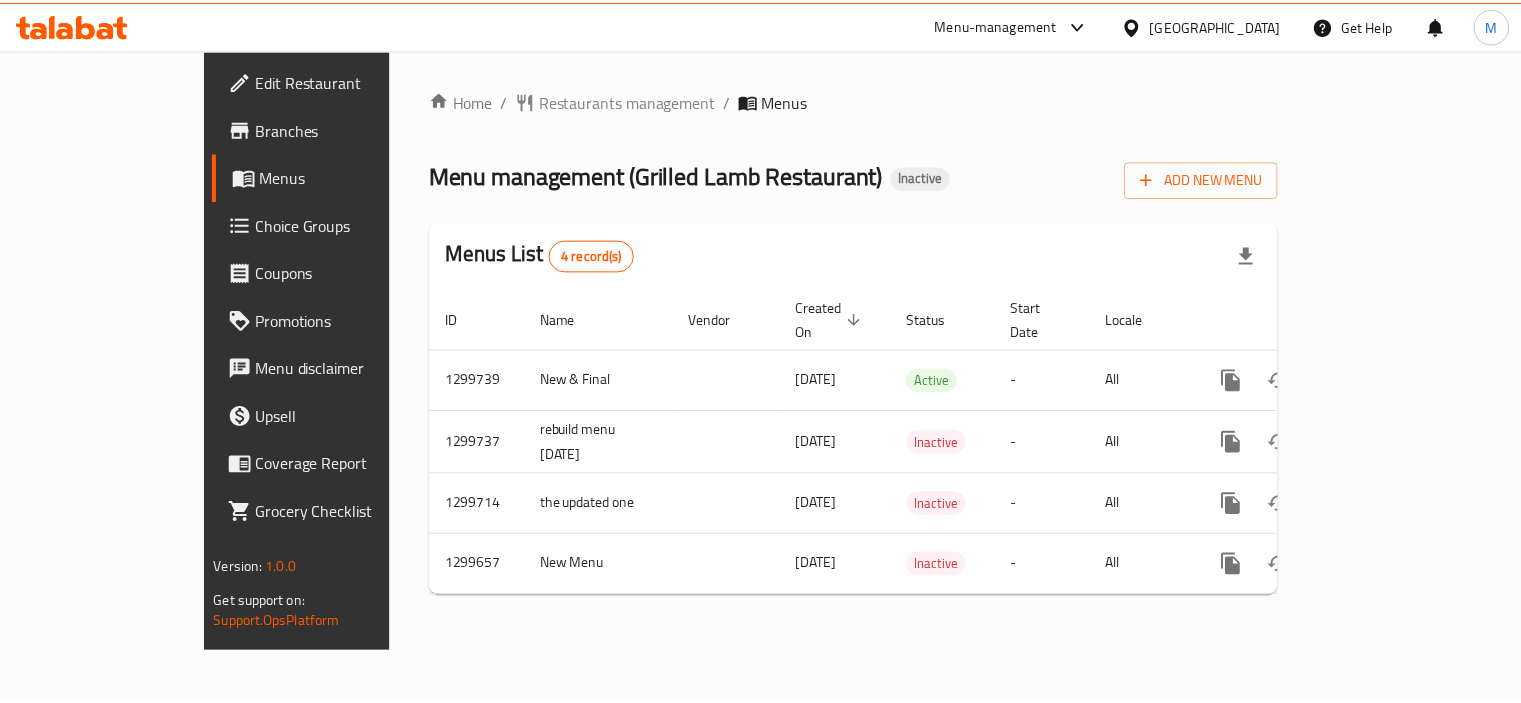 scroll, scrollTop: 0, scrollLeft: 0, axis: both 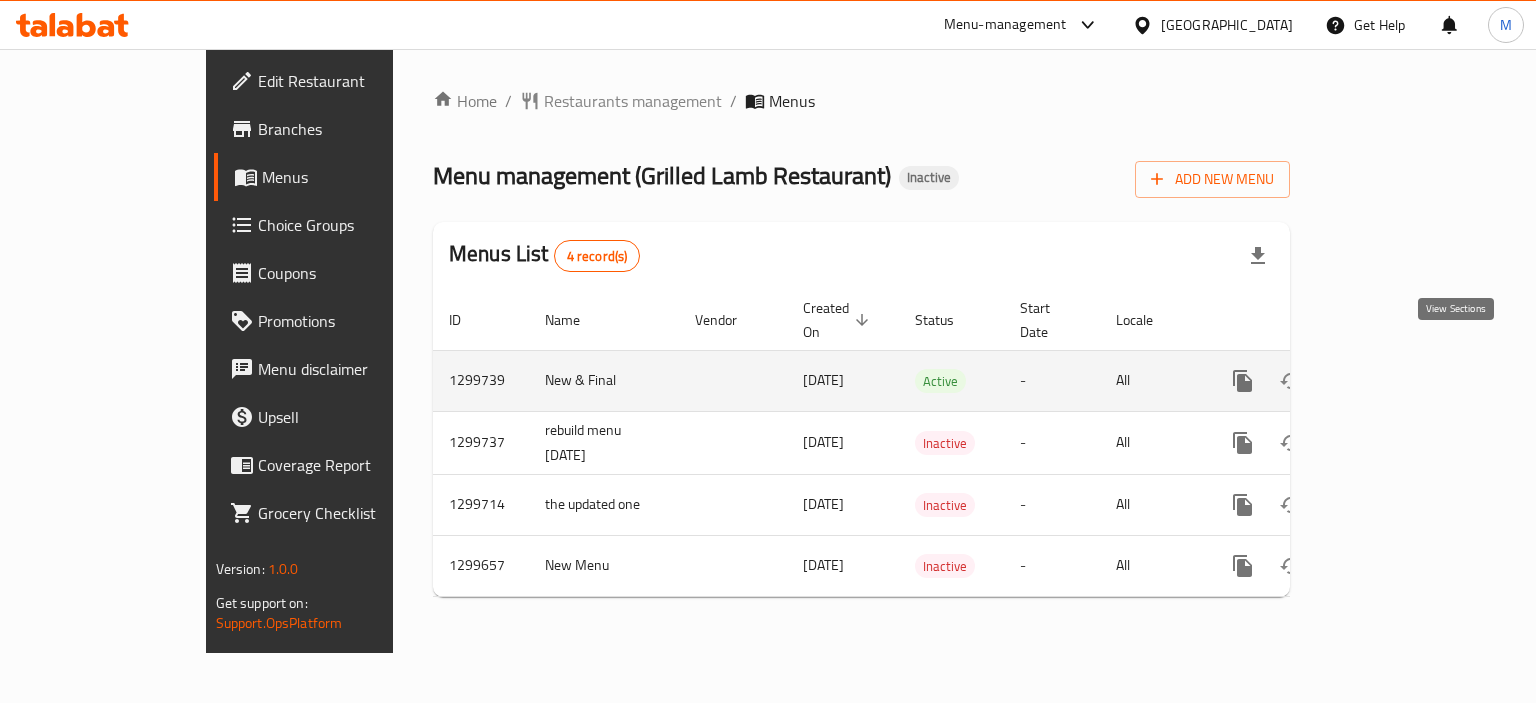 click at bounding box center [1387, 381] 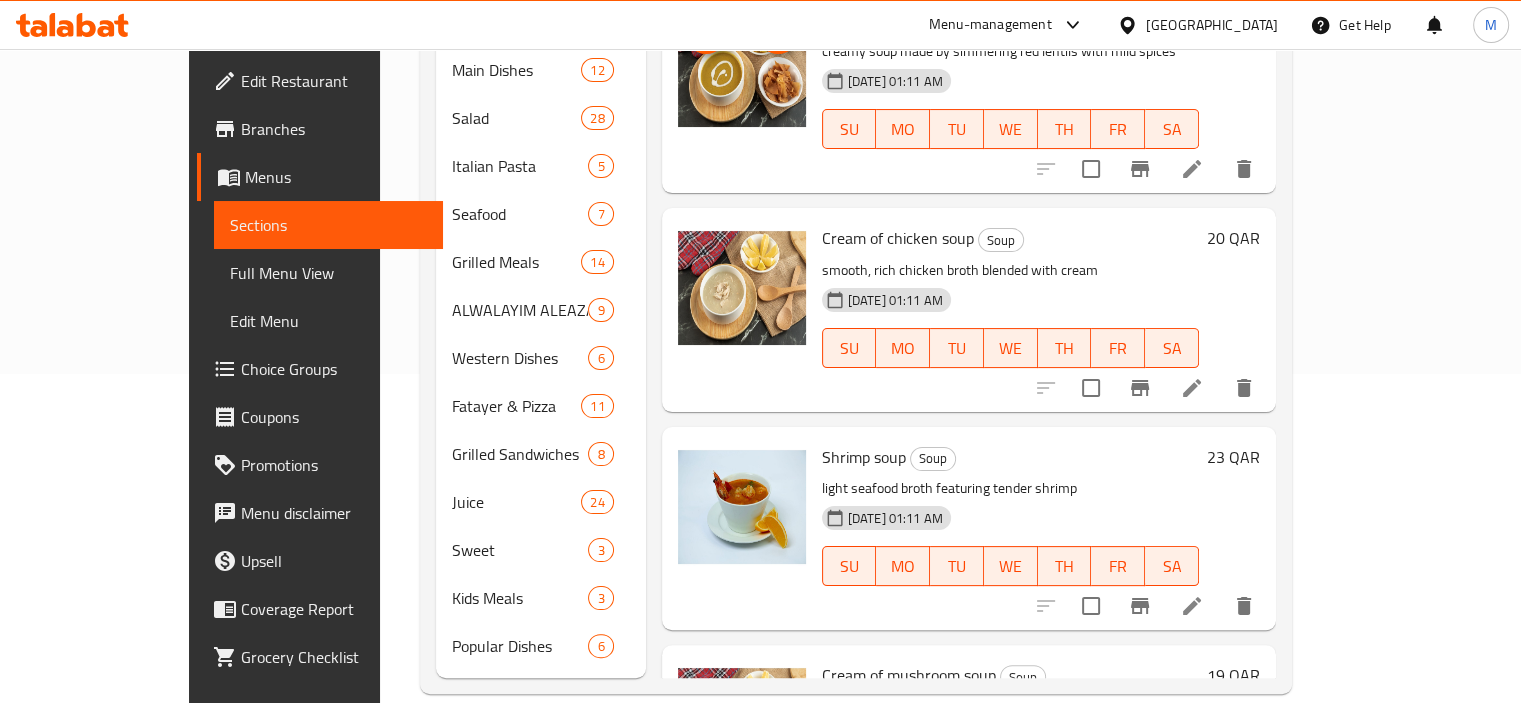 scroll, scrollTop: 0, scrollLeft: 0, axis: both 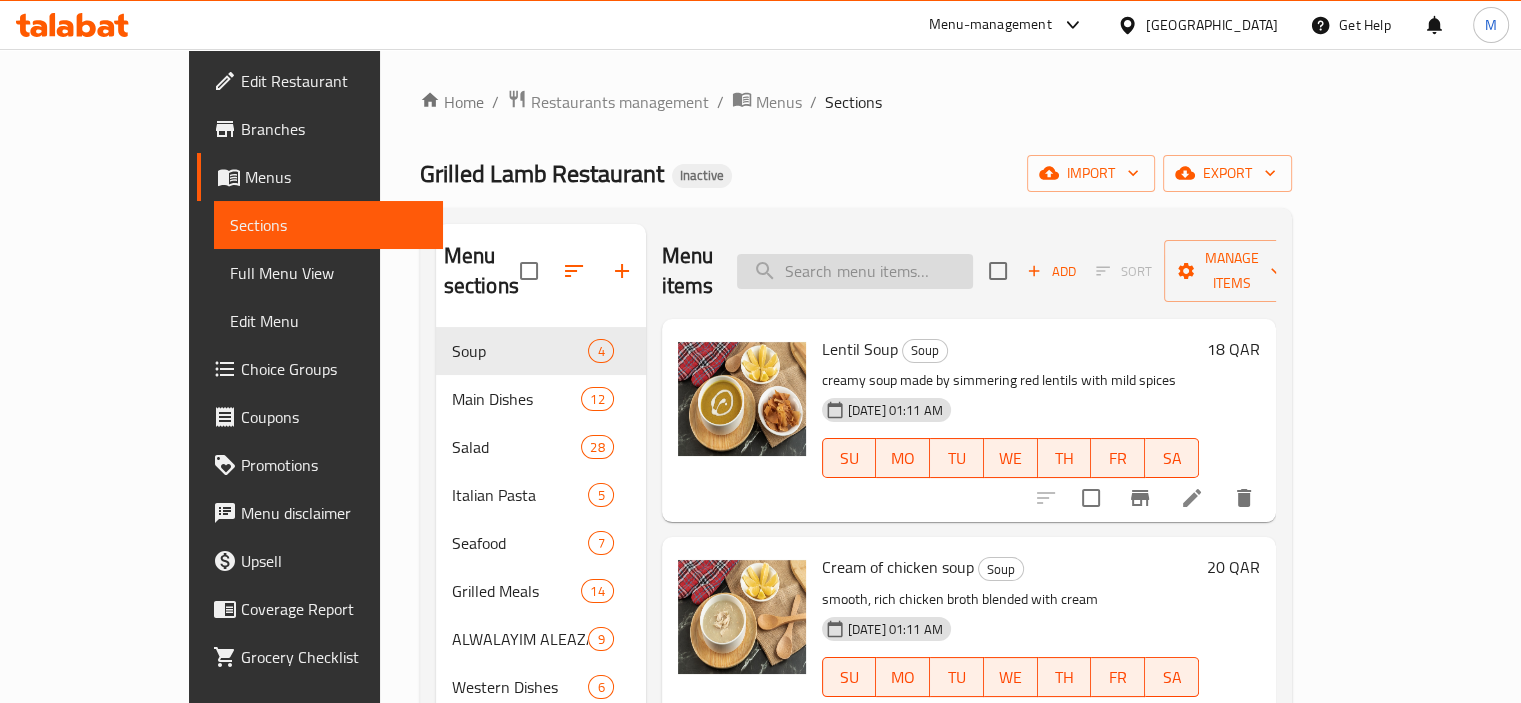 click at bounding box center (855, 271) 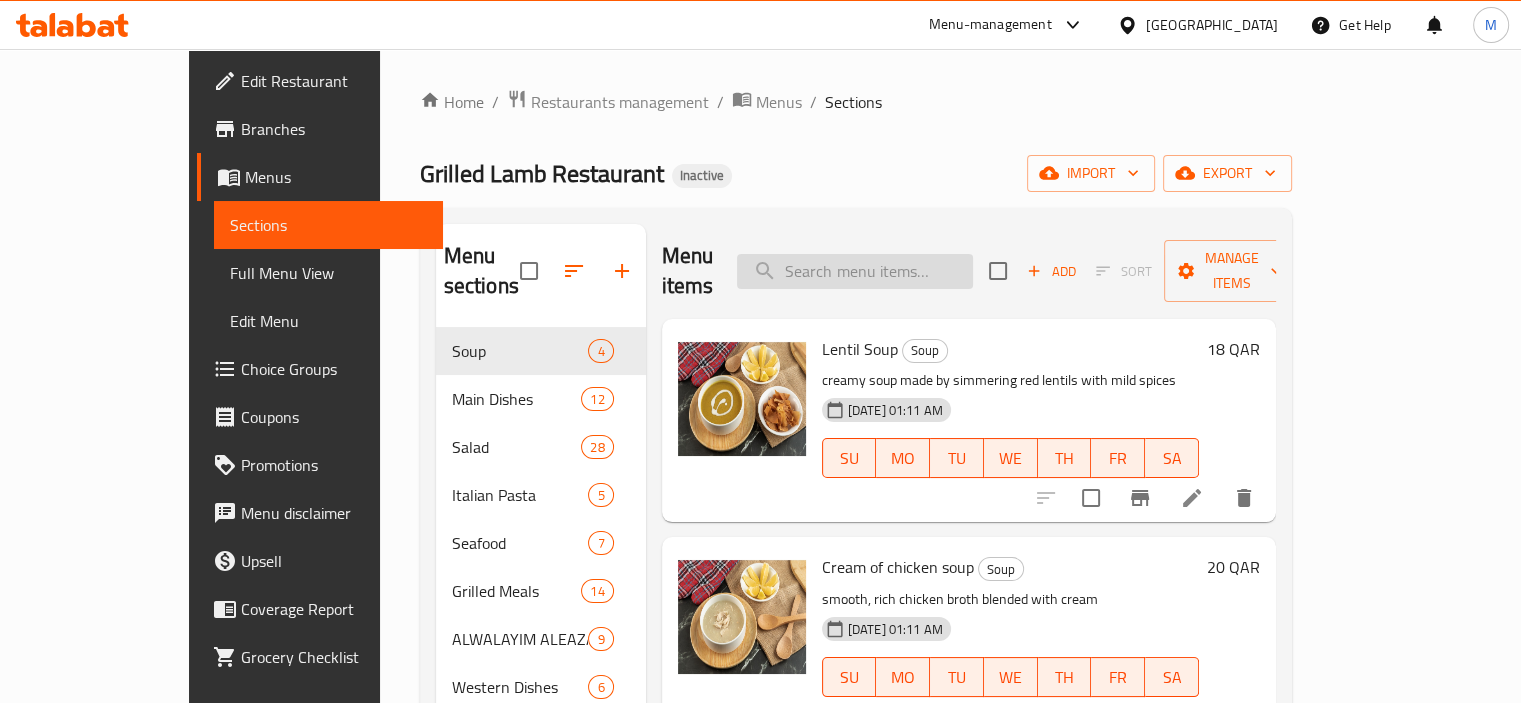 paste on "Umm Ali" 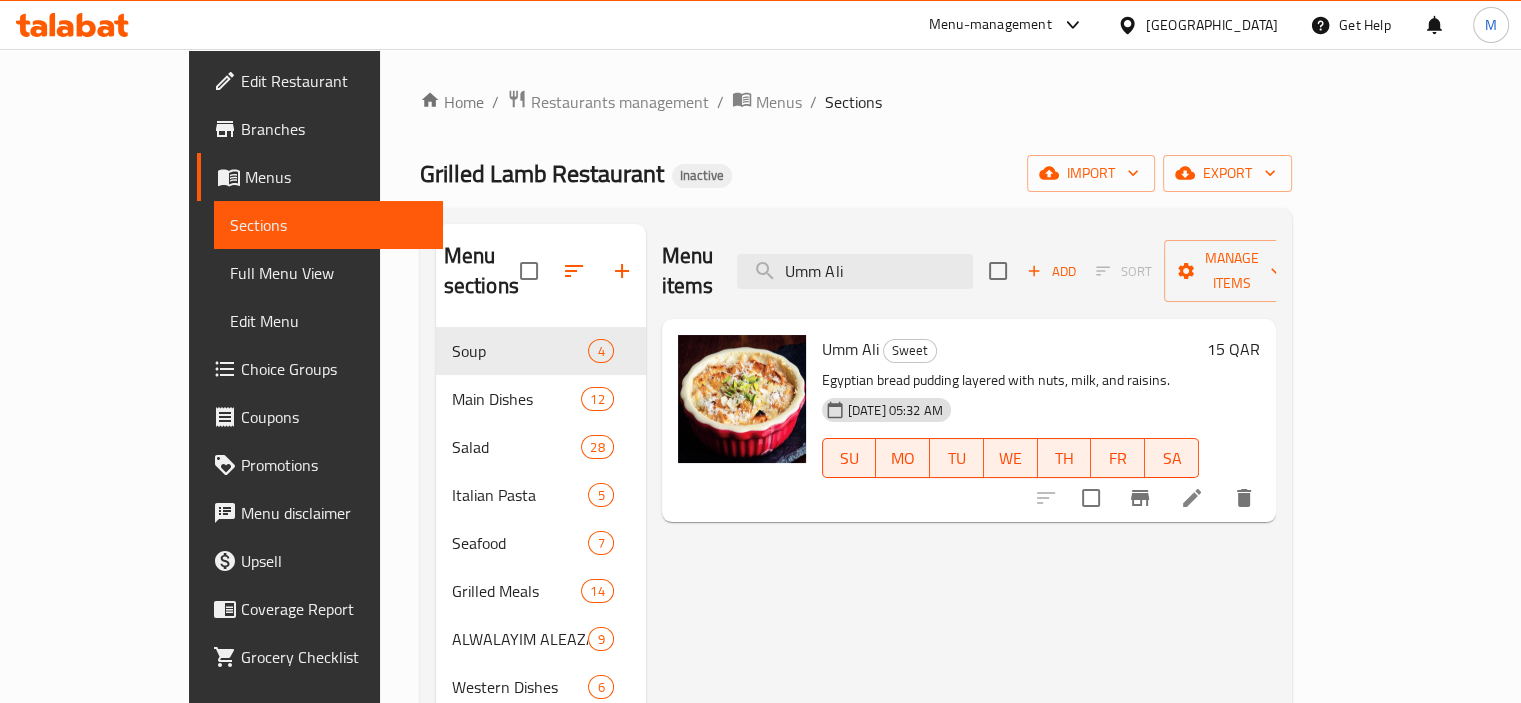 type on "Umm Ali" 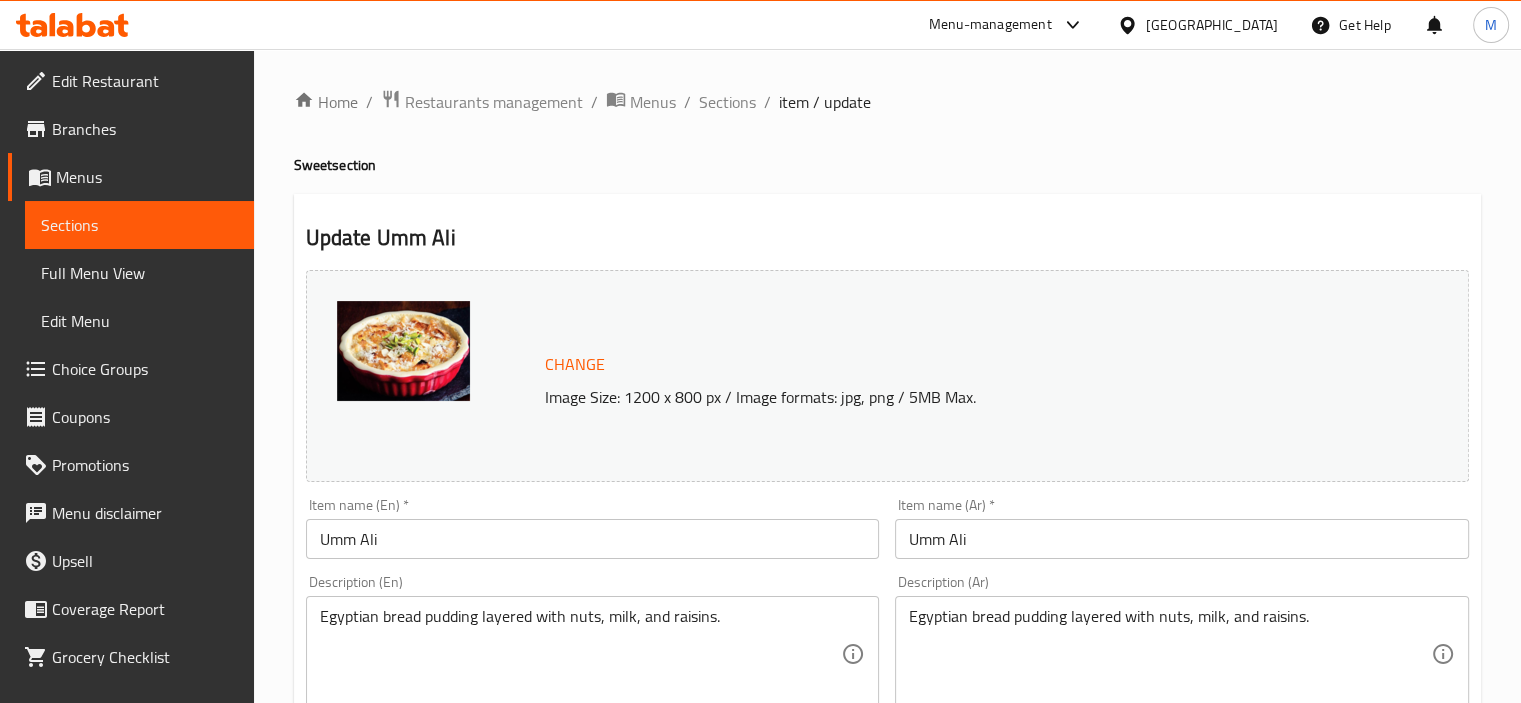click on "Menus" at bounding box center (147, 177) 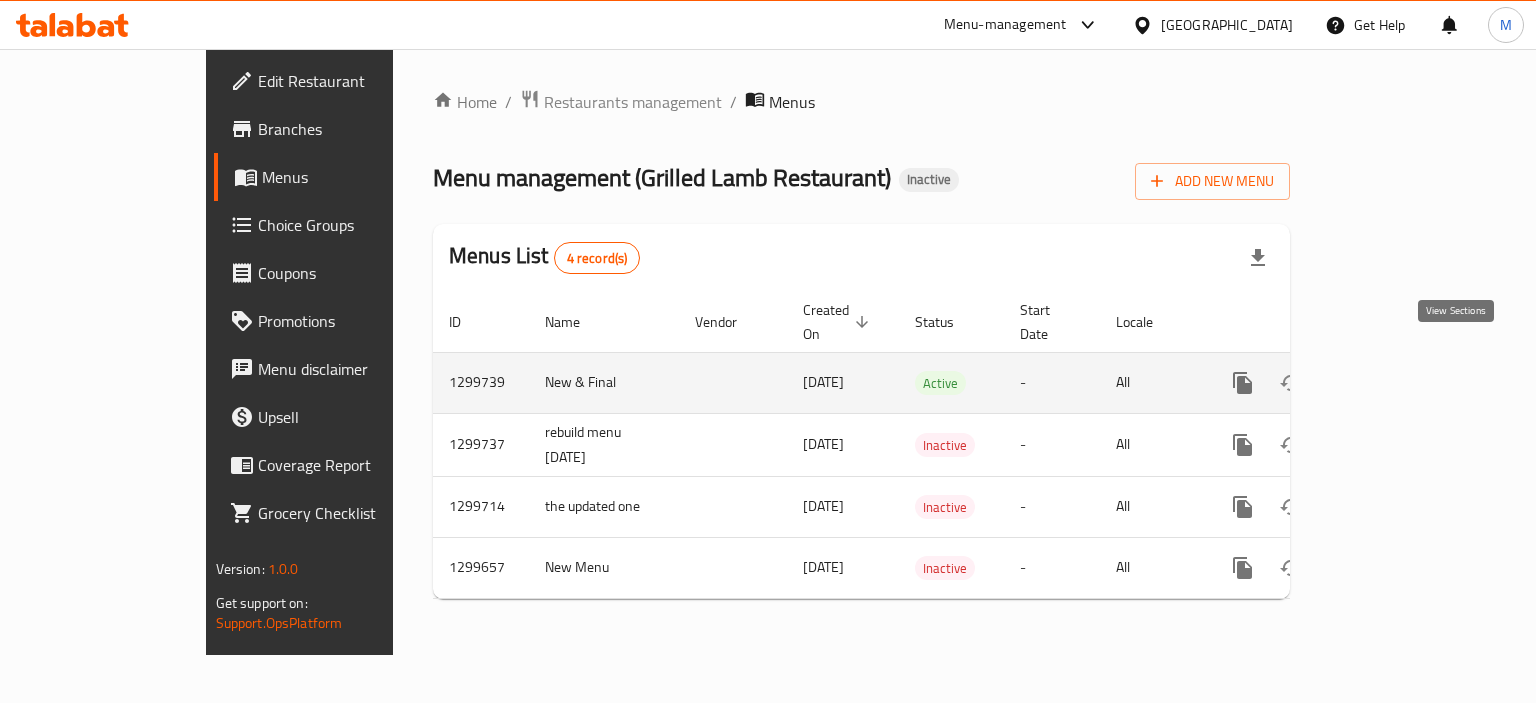 click 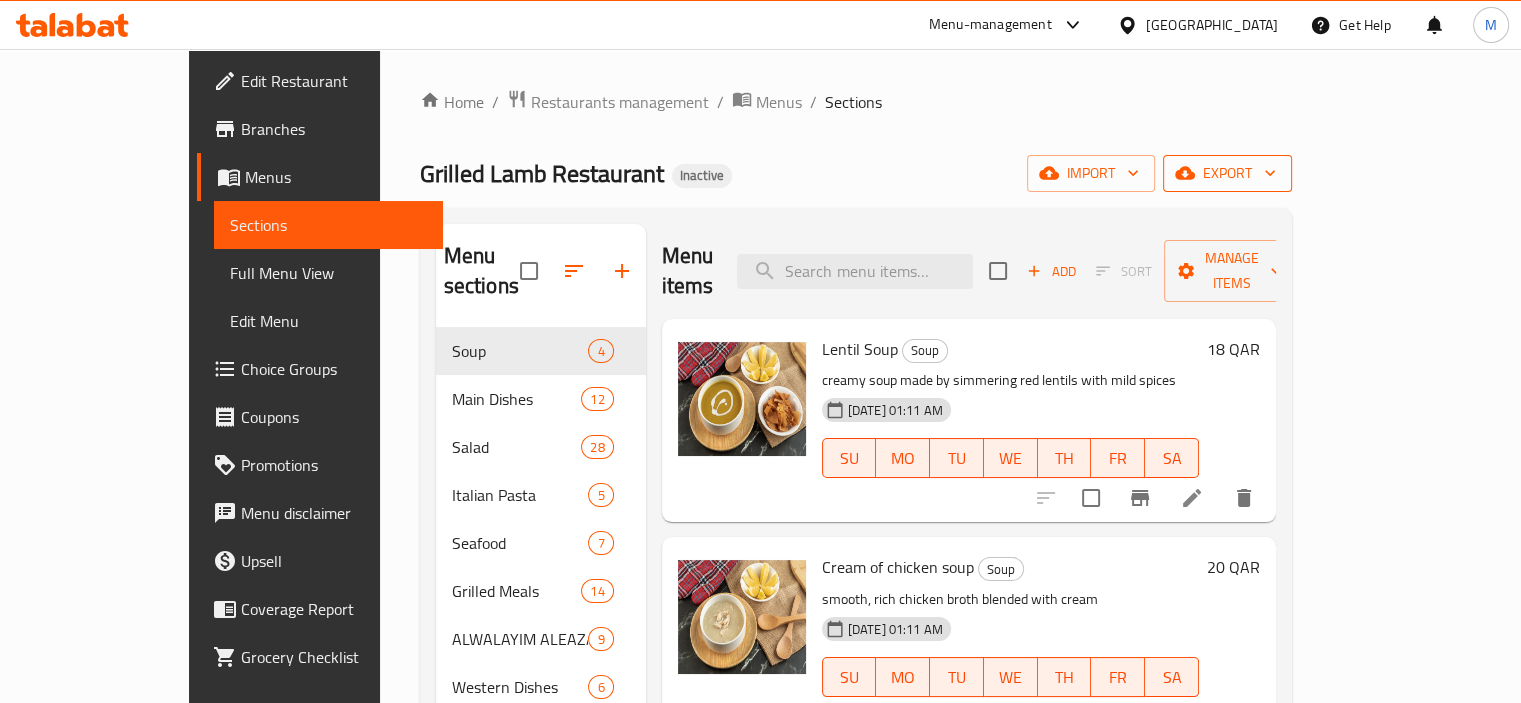 click on "export" at bounding box center (1227, 173) 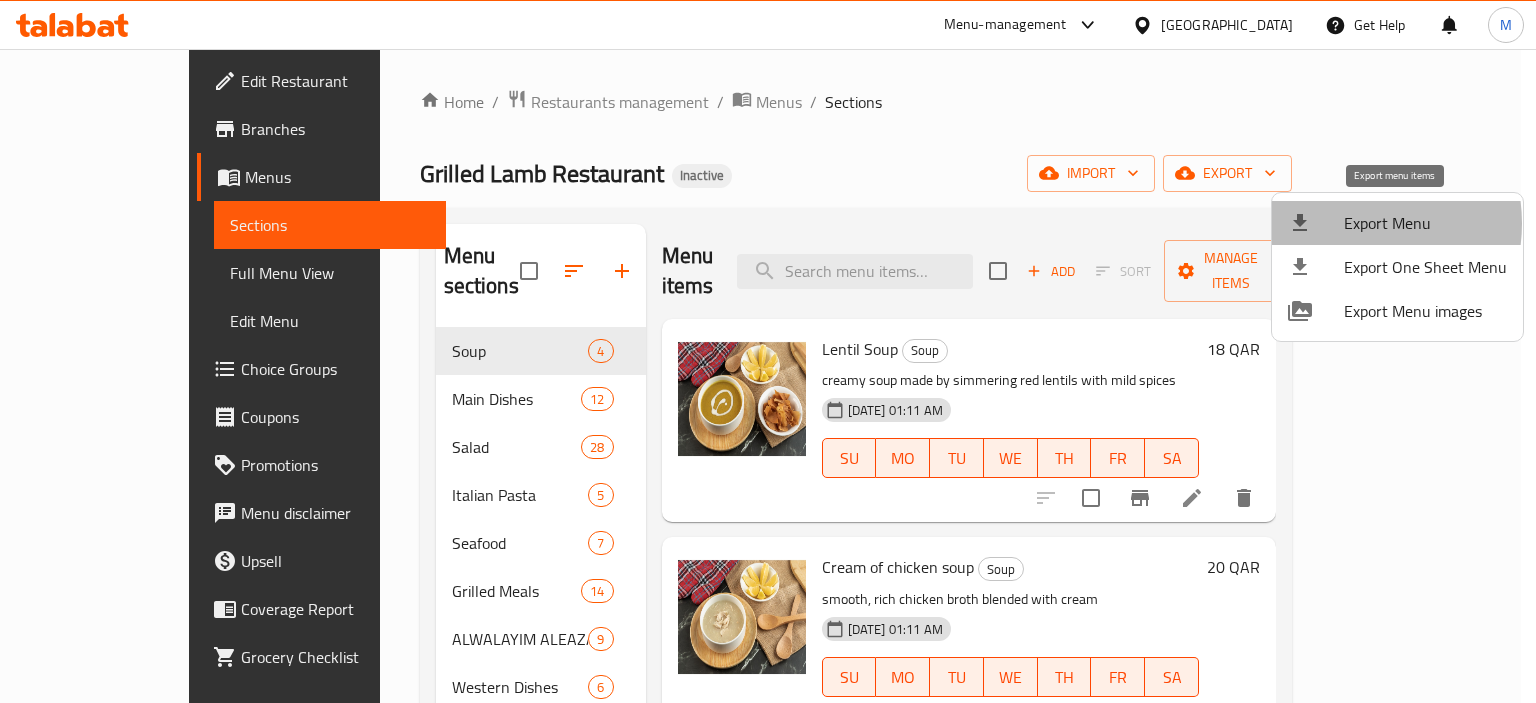 click on "Export Menu" at bounding box center (1425, 223) 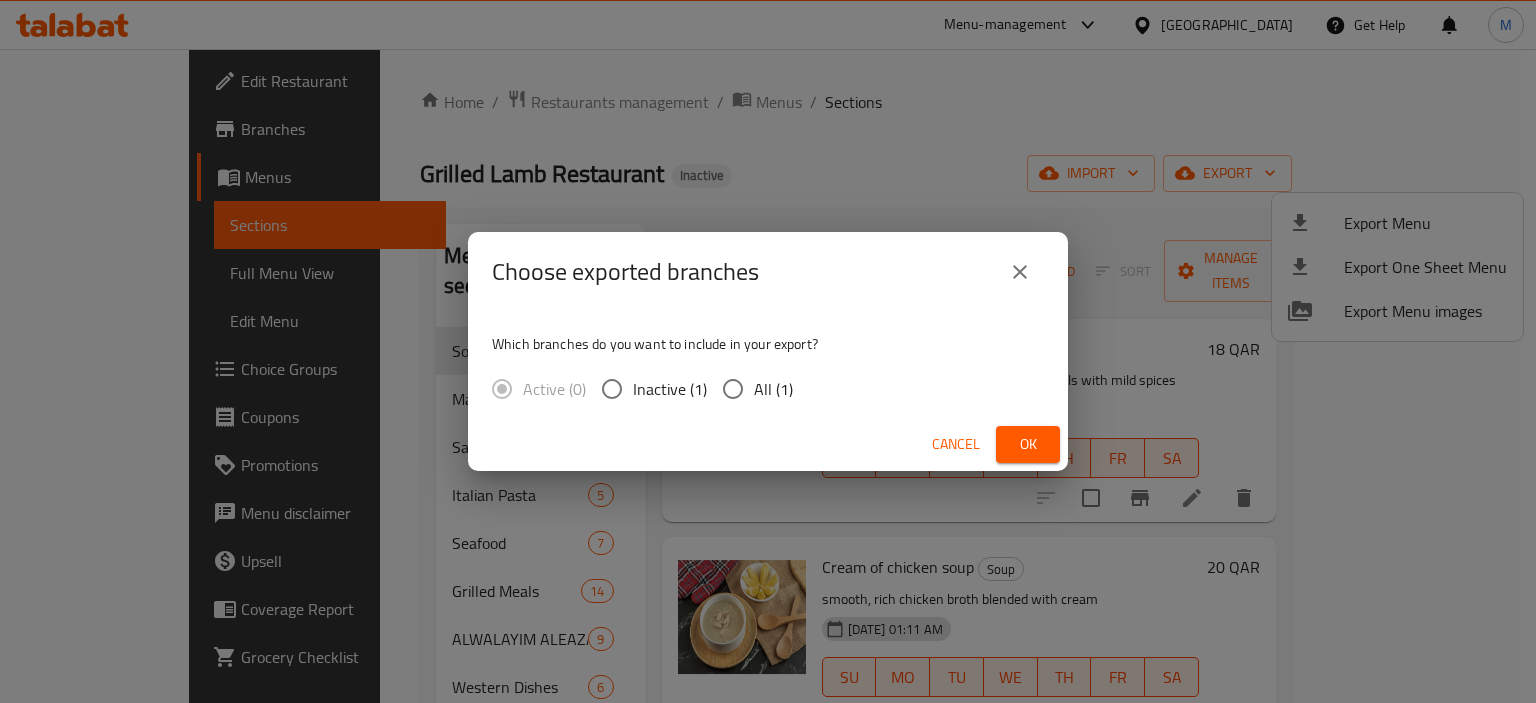 click on "Active (0) Inactive (1) All (1)" at bounding box center [650, 389] 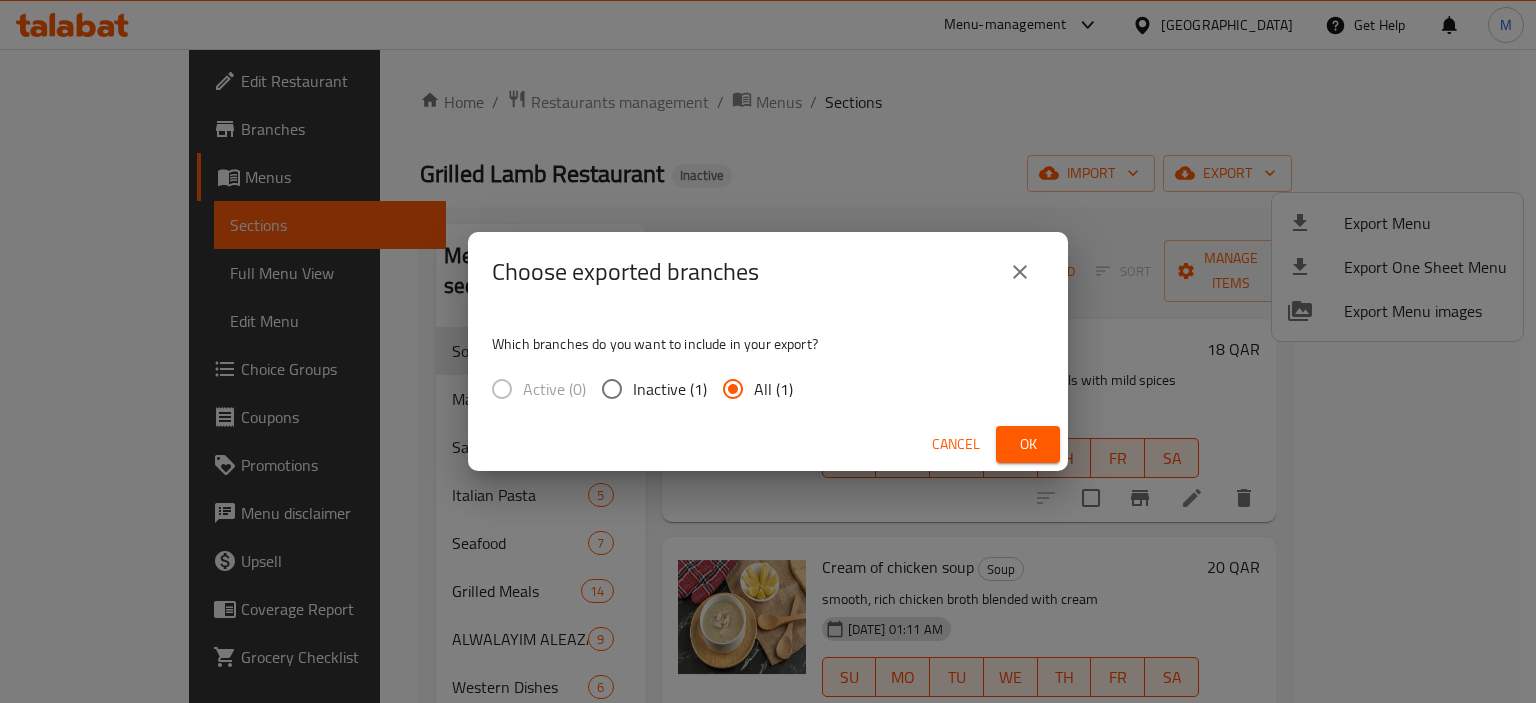 click on "Cancel Ok" at bounding box center [768, 444] 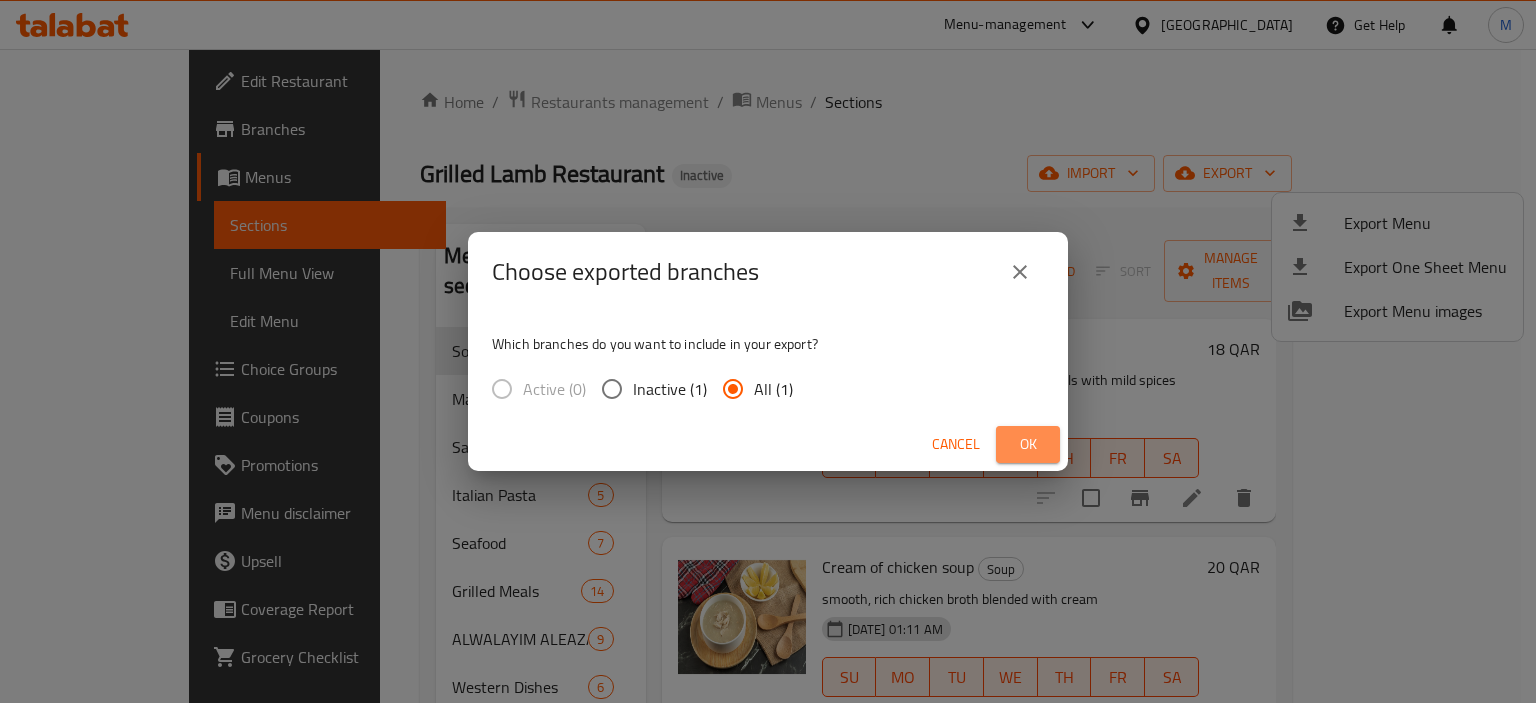 click on "Ok" at bounding box center [1028, 444] 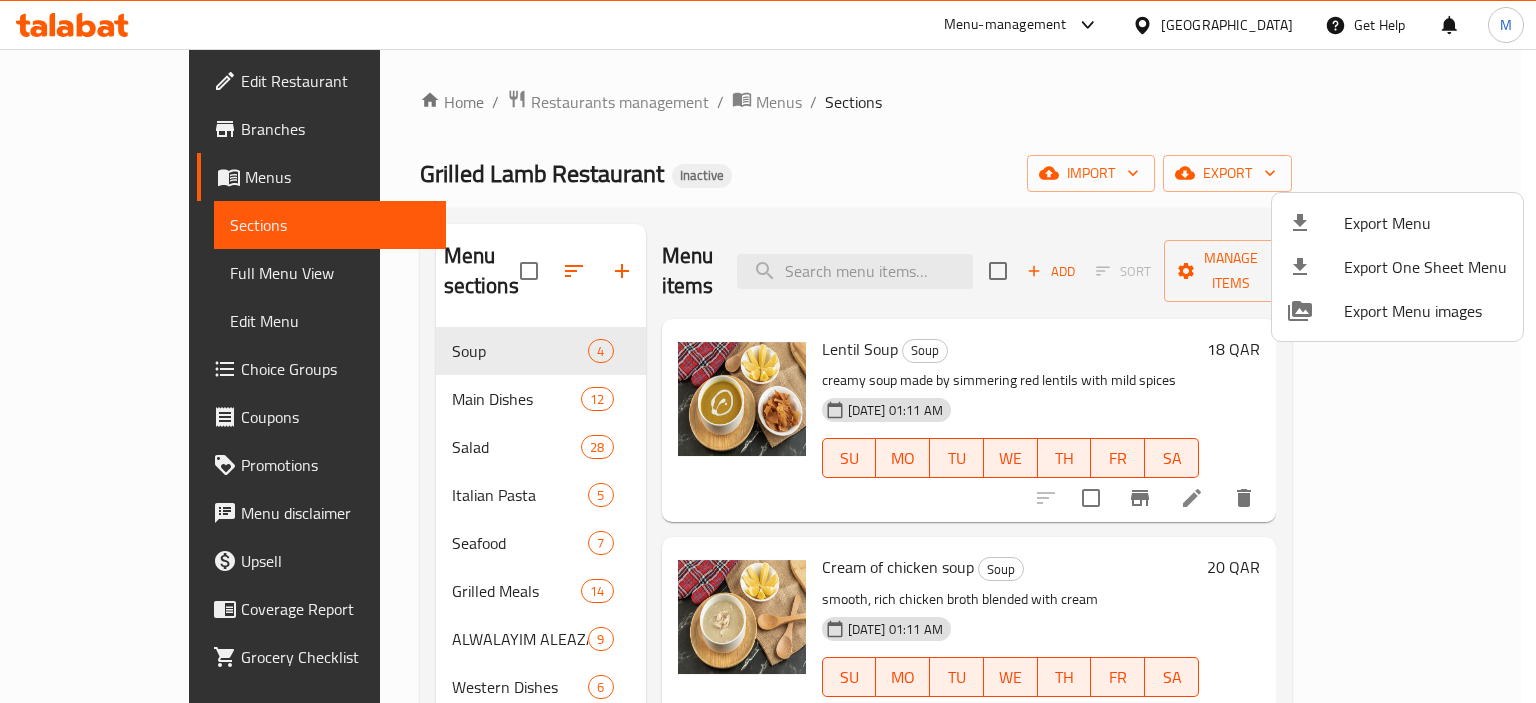 click at bounding box center (768, 351) 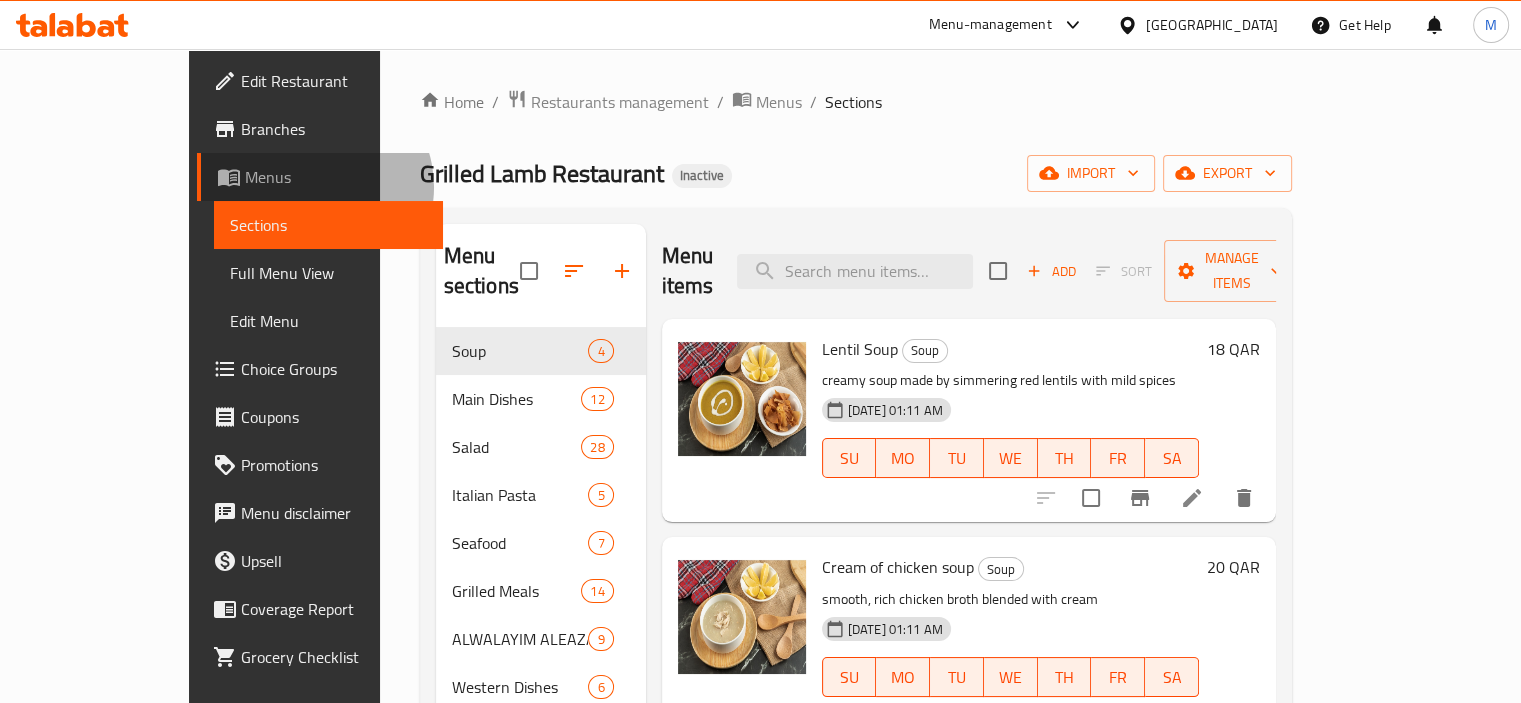 click on "Menus" at bounding box center (336, 177) 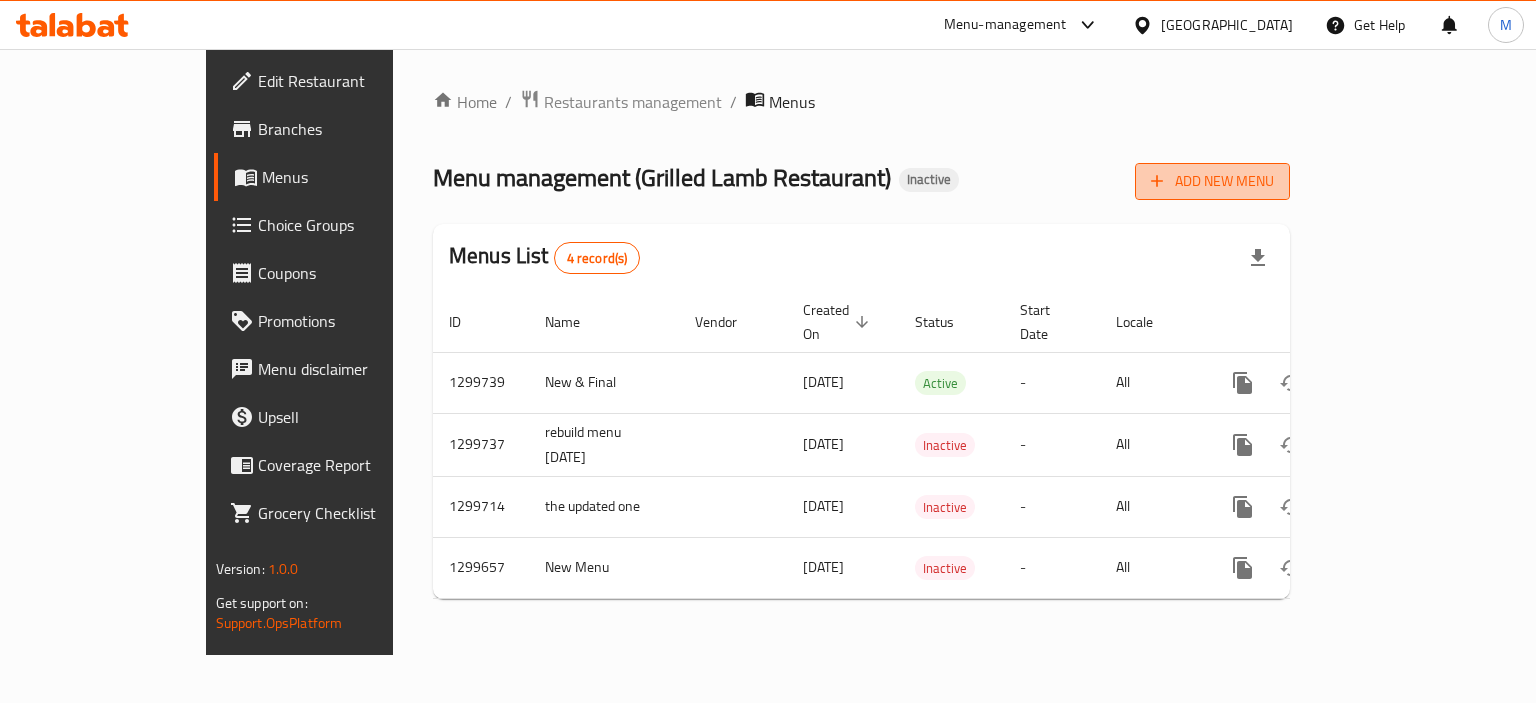 click on "Add New Menu" at bounding box center (1212, 181) 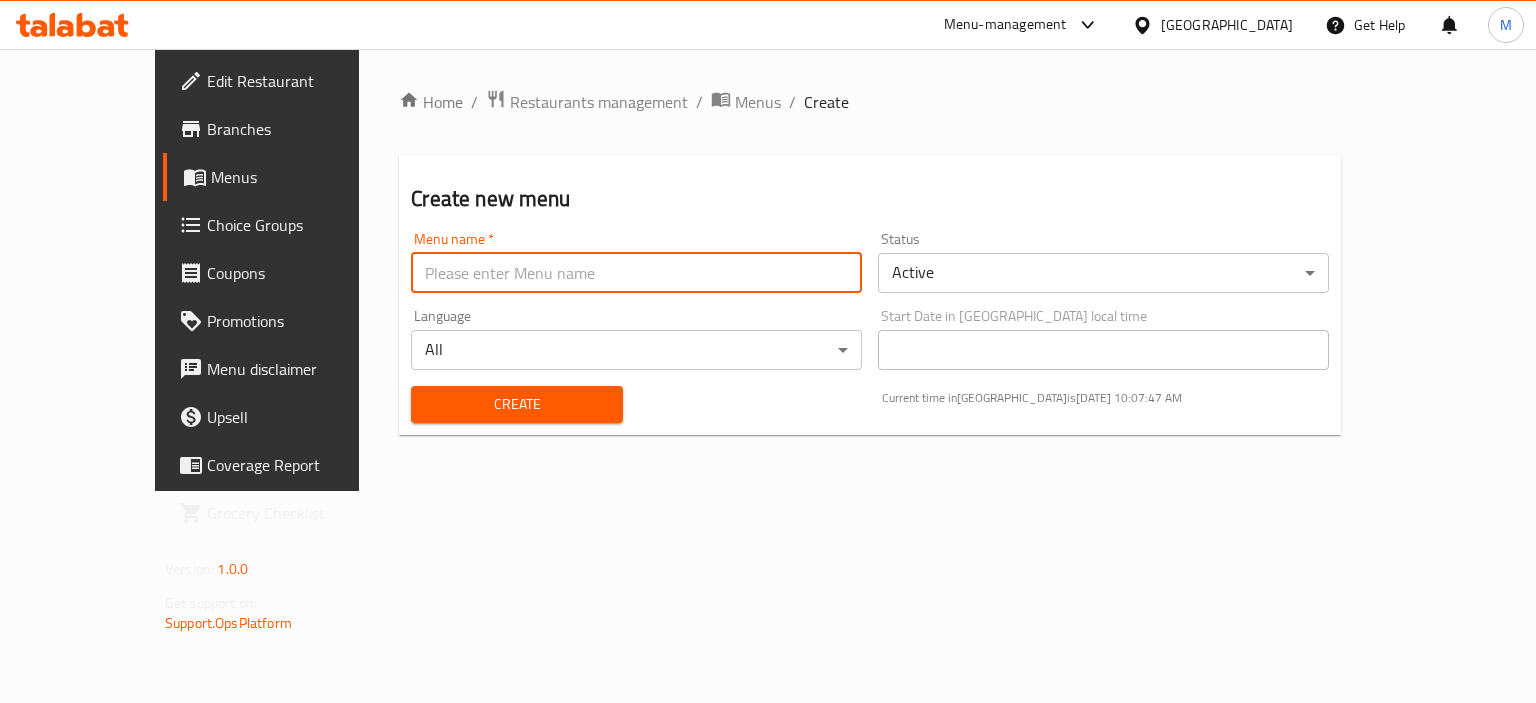 click at bounding box center (636, 273) 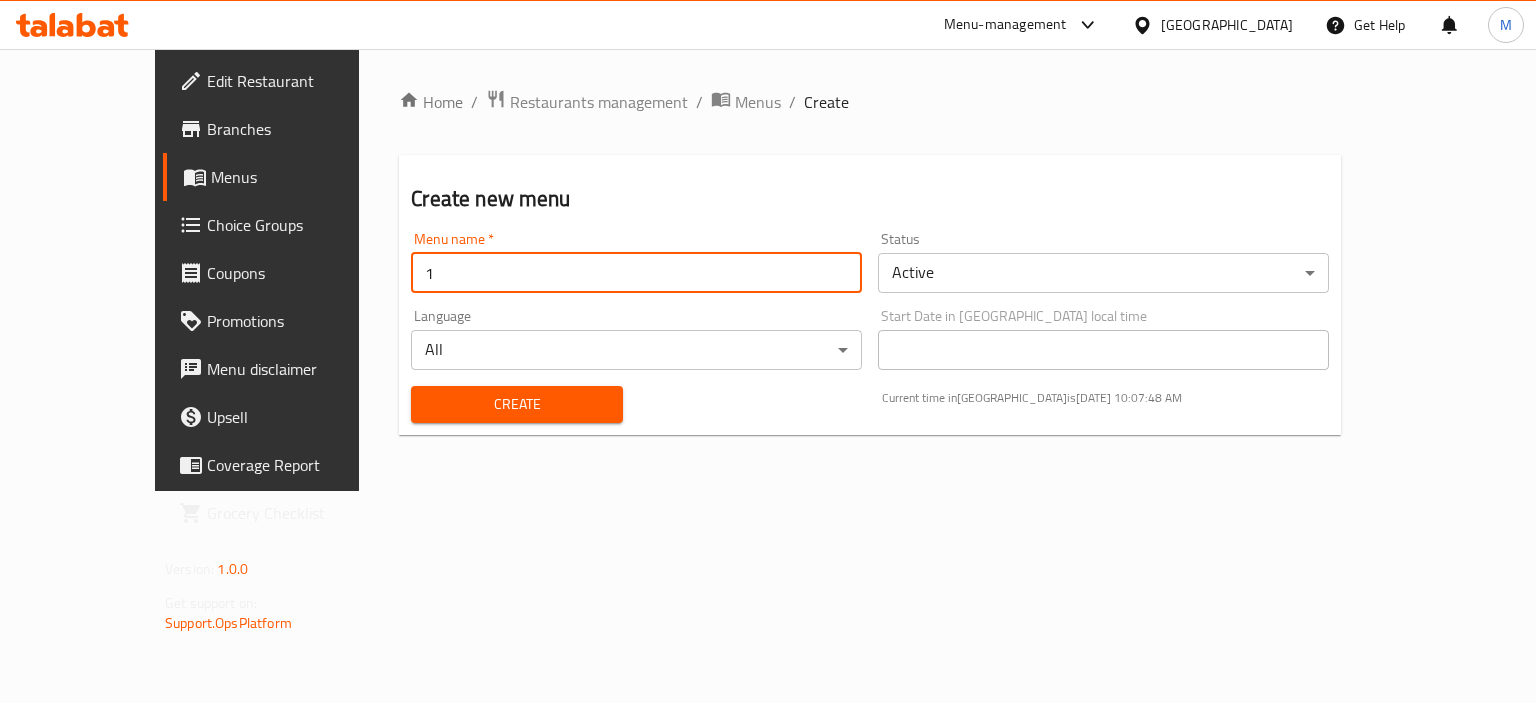 click on "Create" at bounding box center (516, 404) 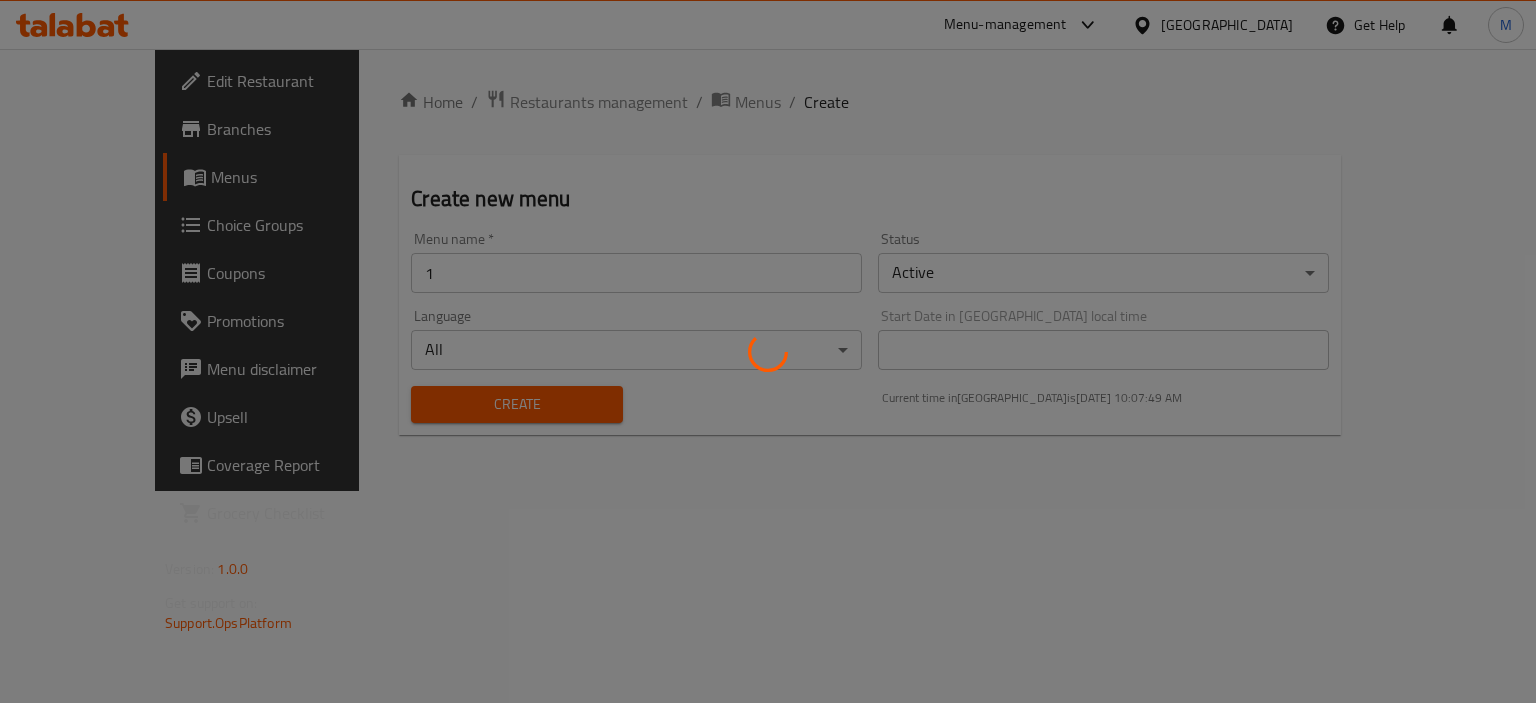 type 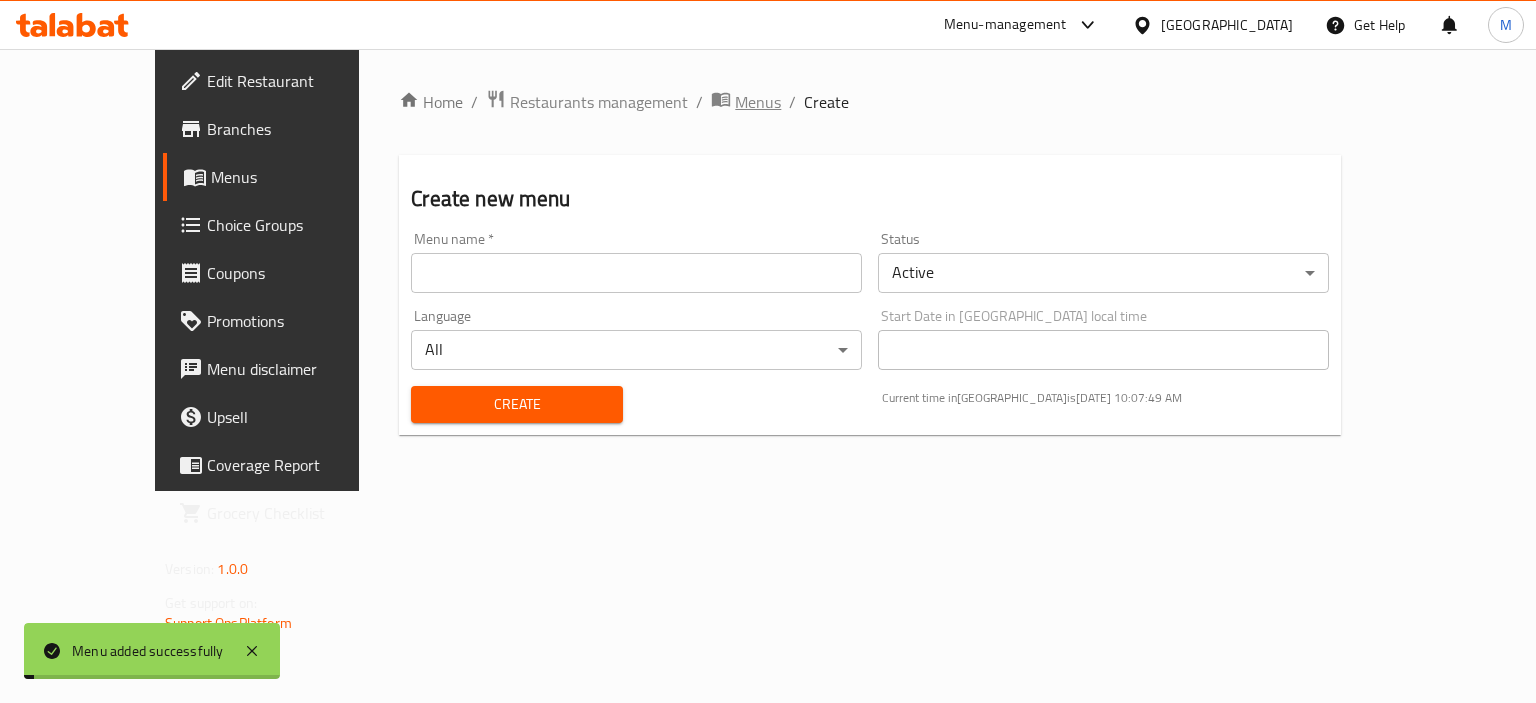 click on "Menus" at bounding box center [758, 102] 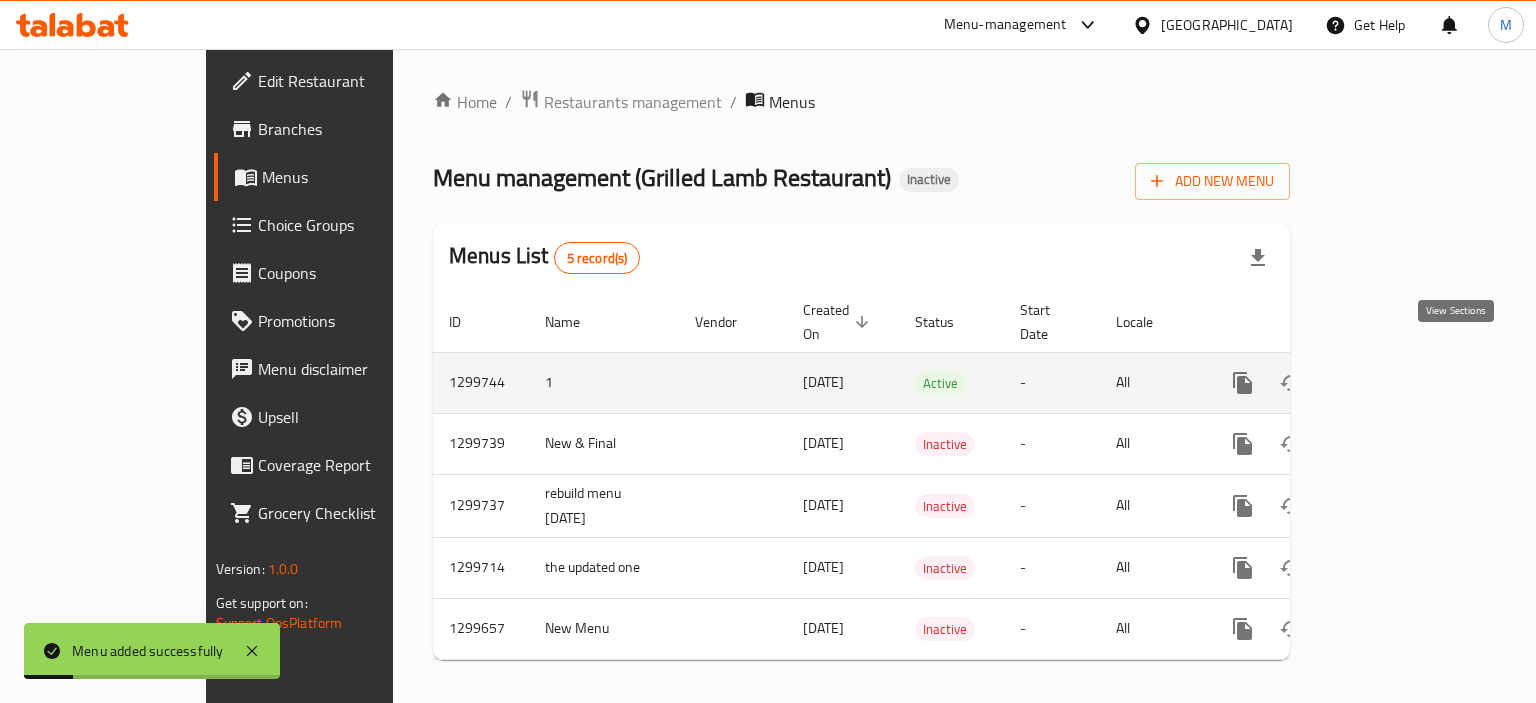 click 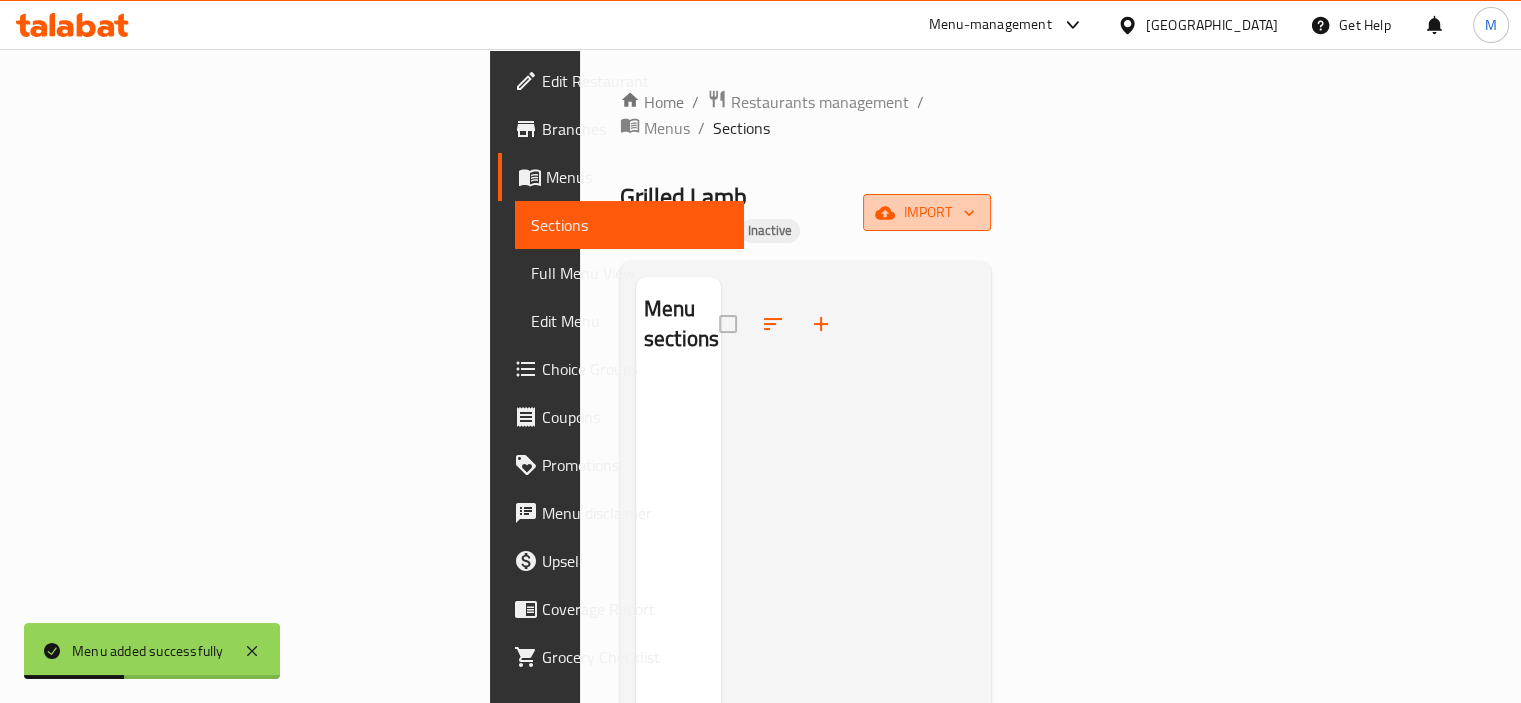 click on "import" at bounding box center (927, 212) 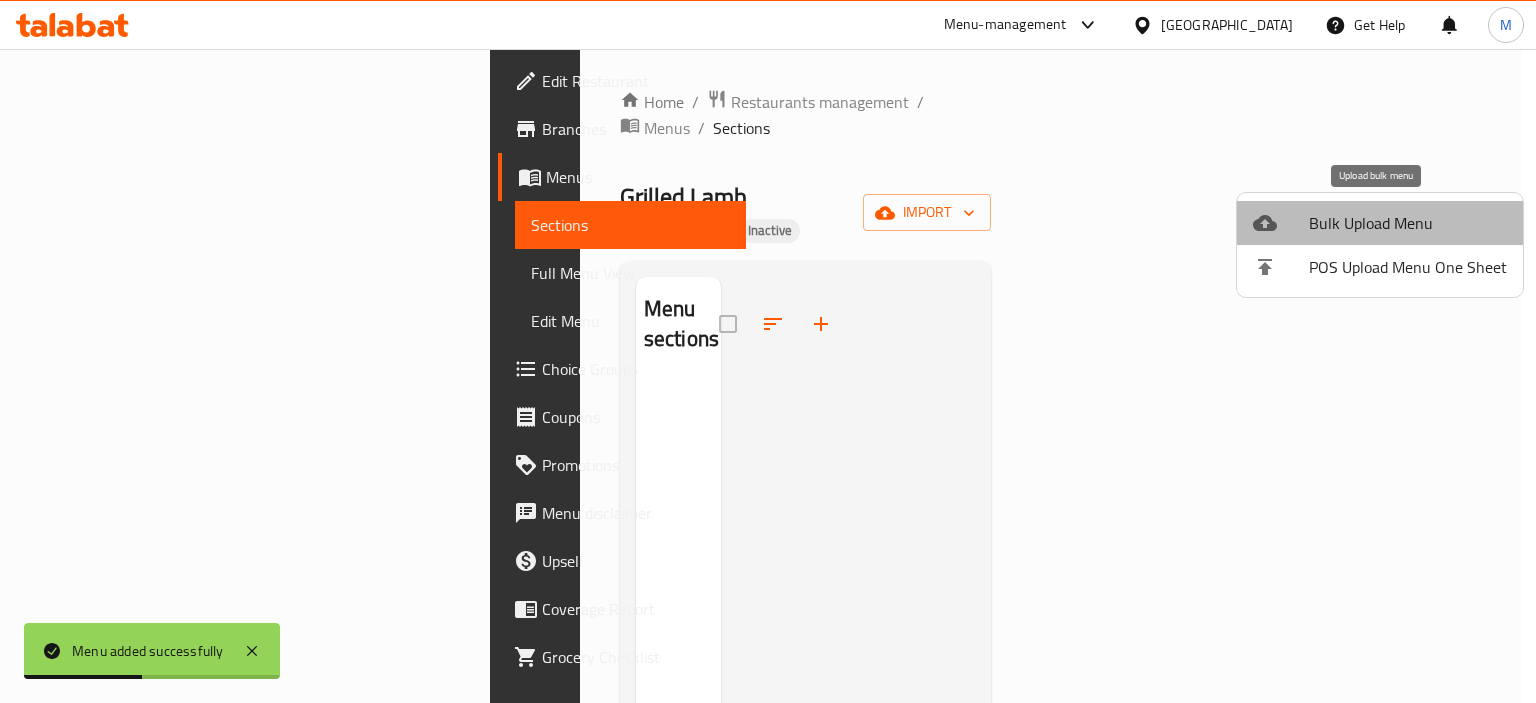 click on "Bulk Upload Menu" at bounding box center (1408, 223) 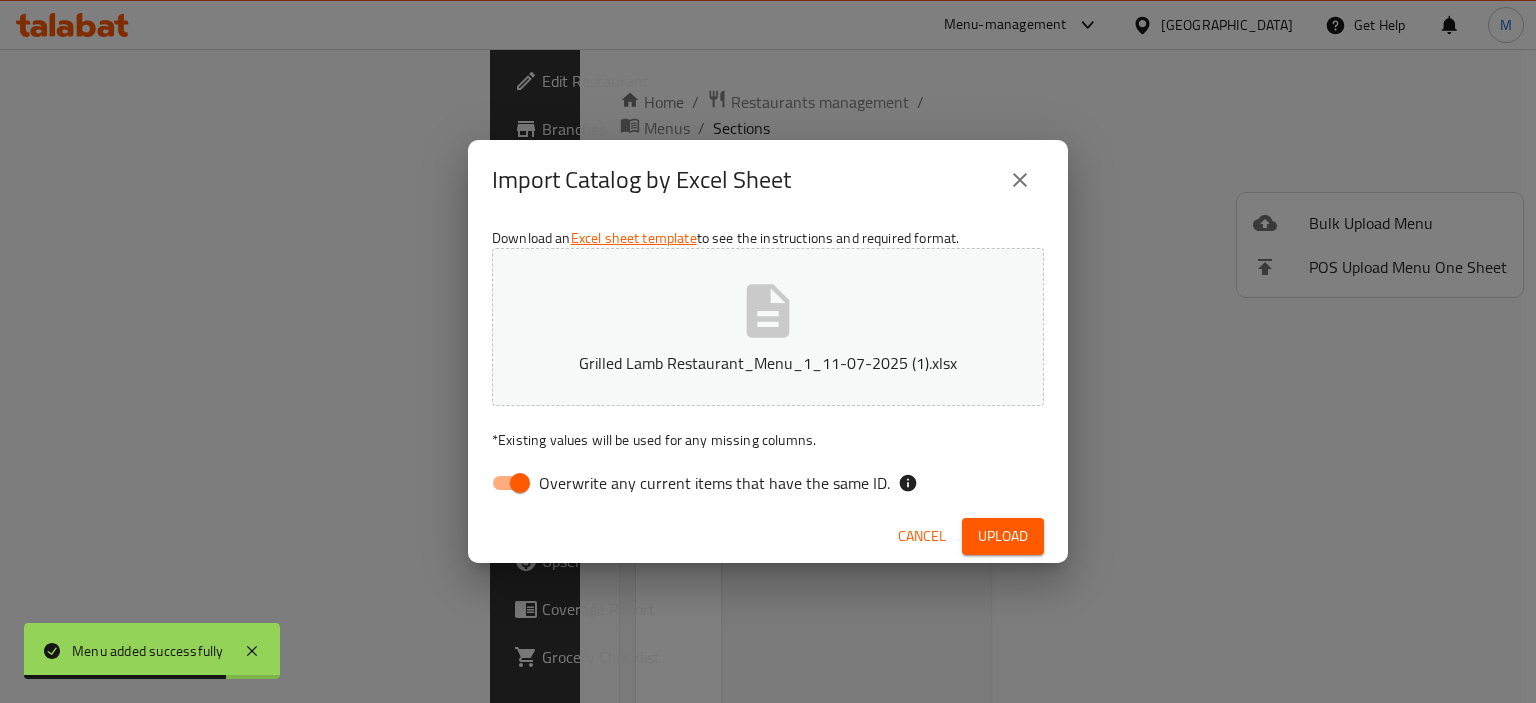 click on "Overwrite any current items that have the same ID." at bounding box center (714, 483) 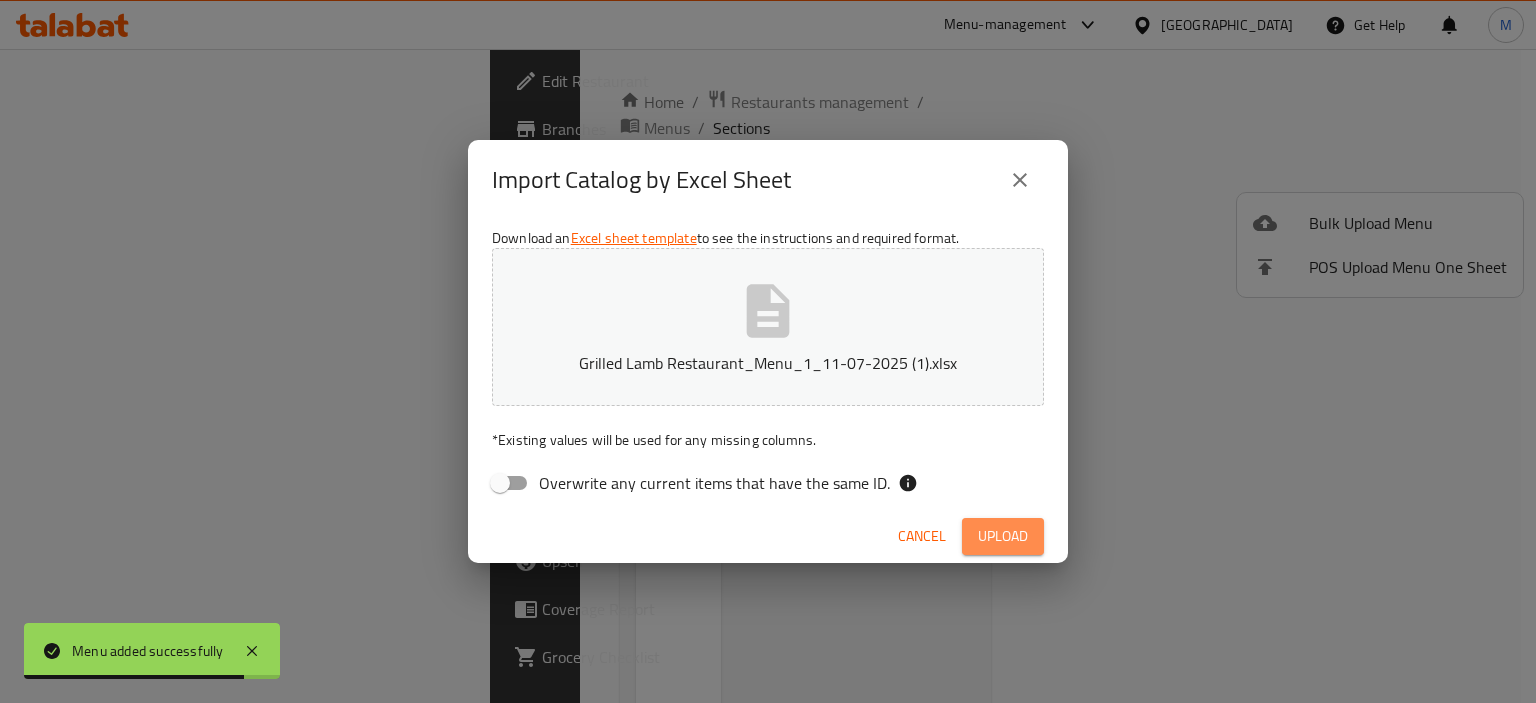 click on "Upload" at bounding box center [1003, 536] 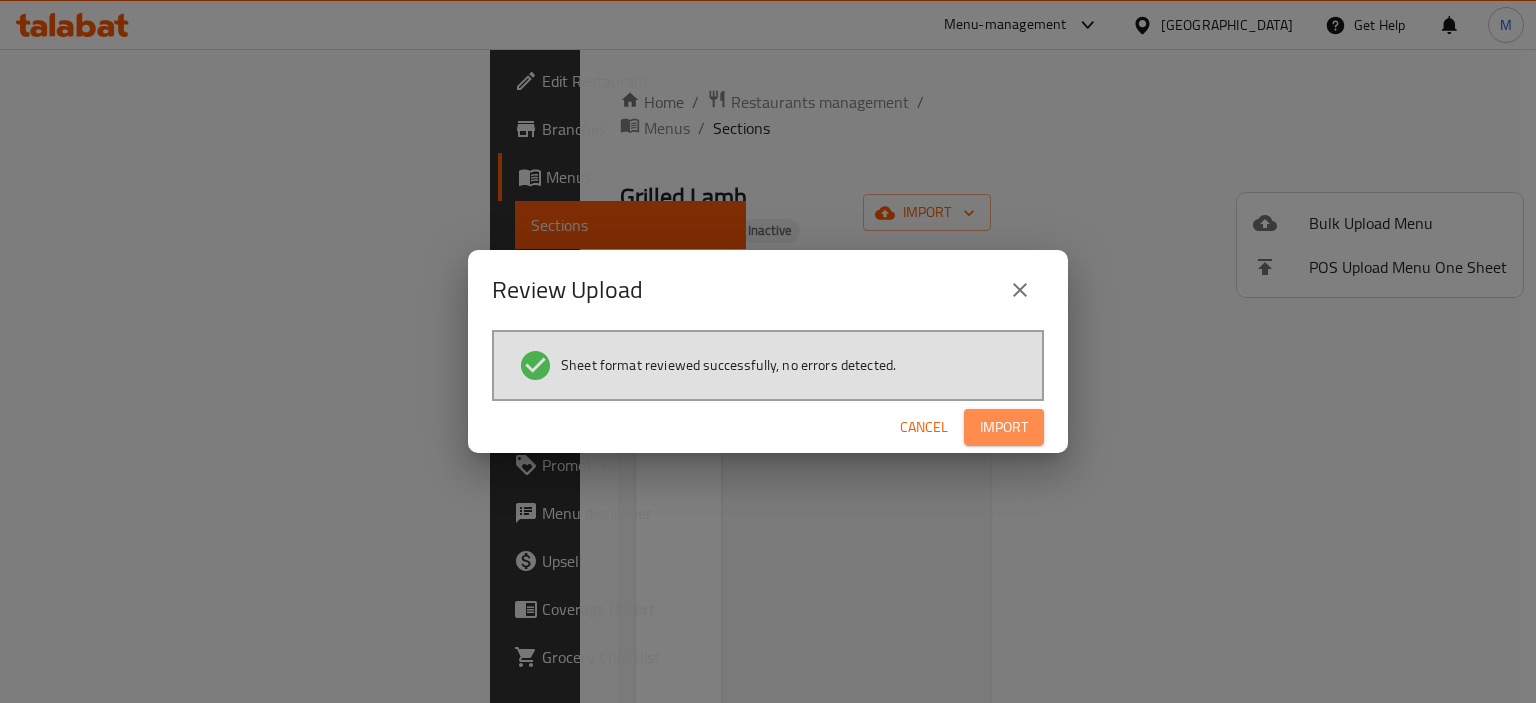 click on "Import" at bounding box center [1004, 427] 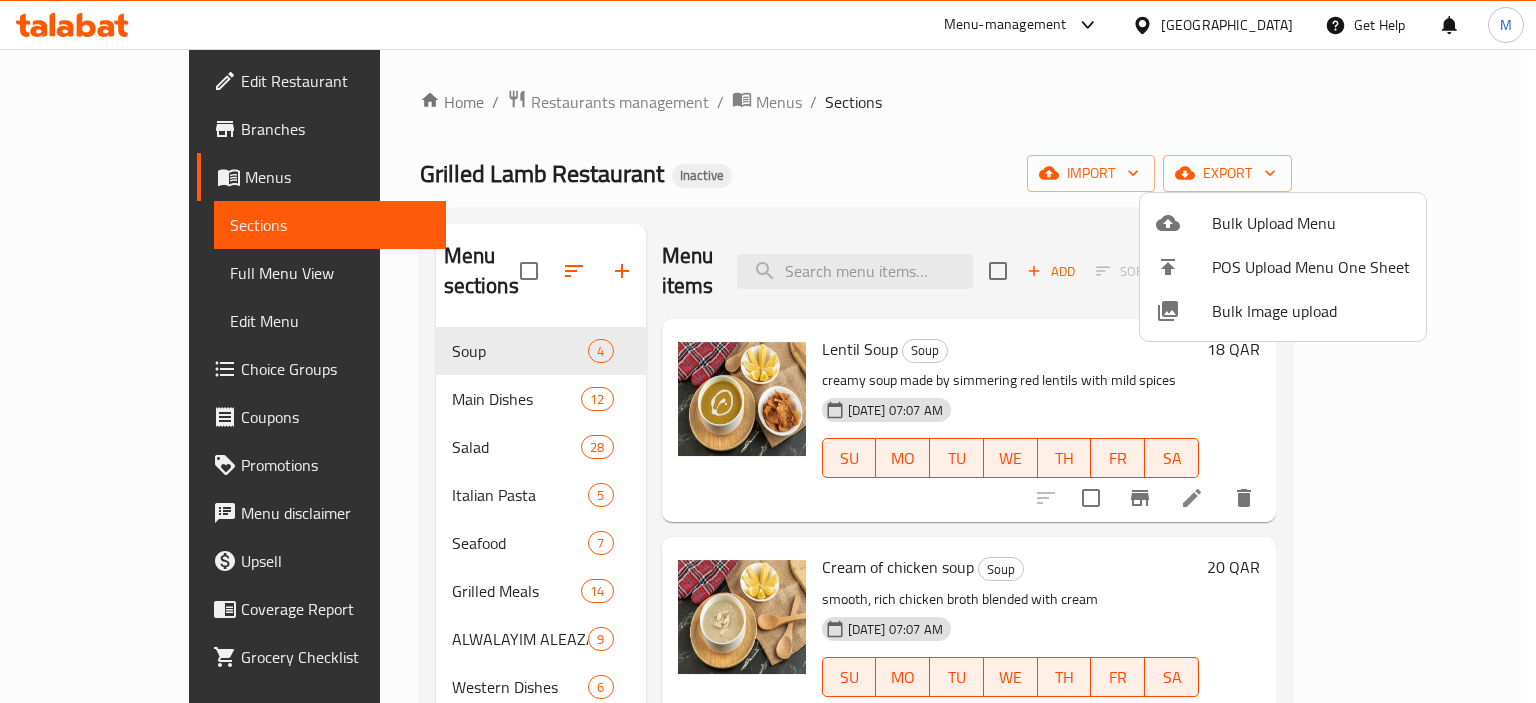 click at bounding box center [768, 351] 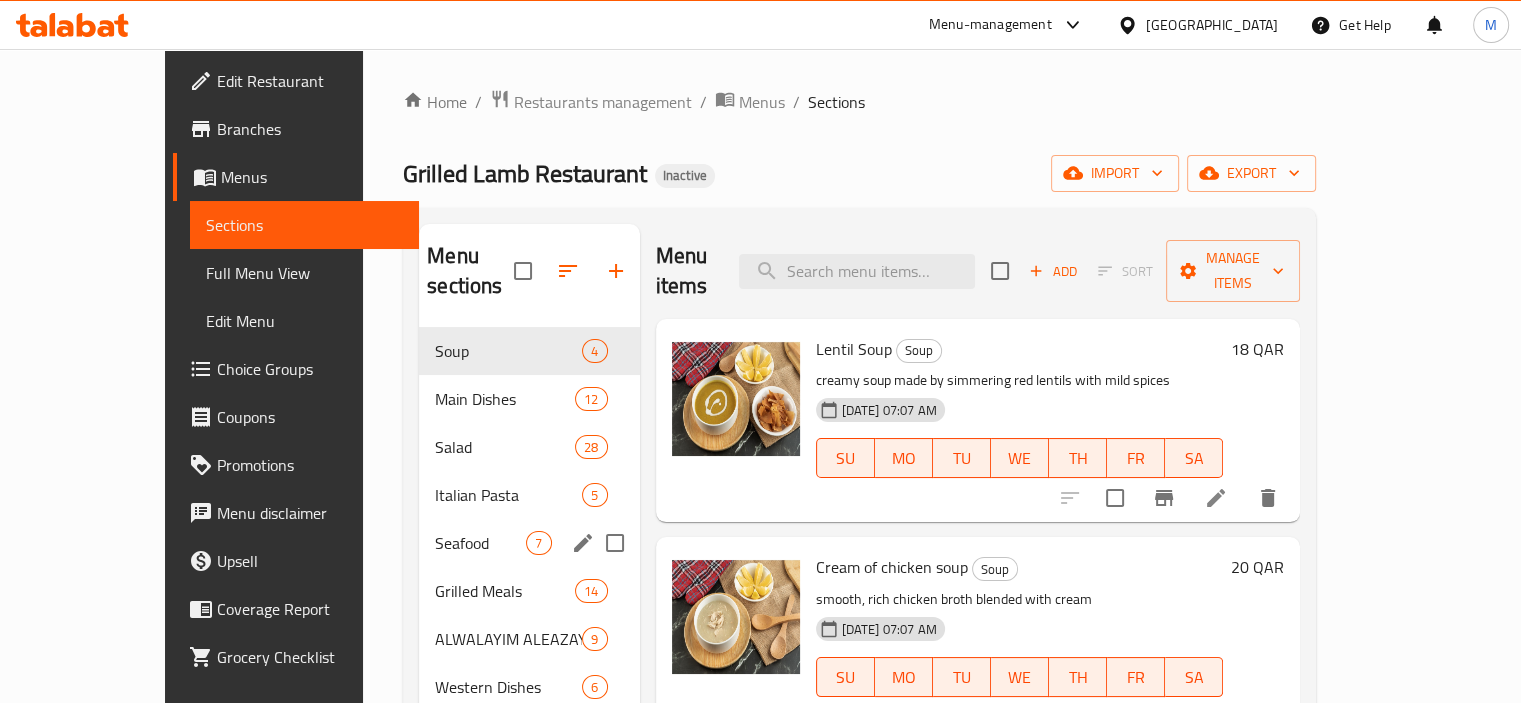 scroll, scrollTop: 329, scrollLeft: 0, axis: vertical 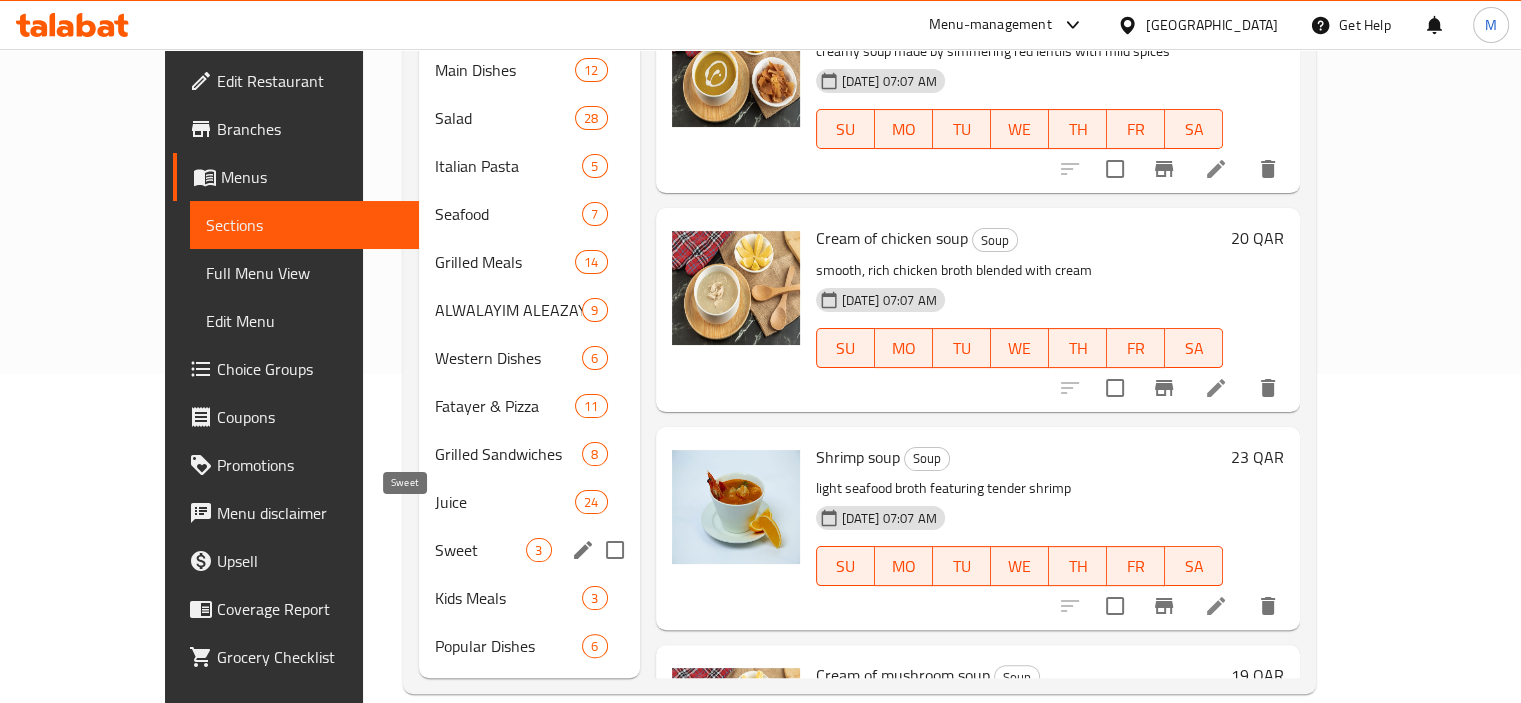 click on "Sweet" at bounding box center (480, 550) 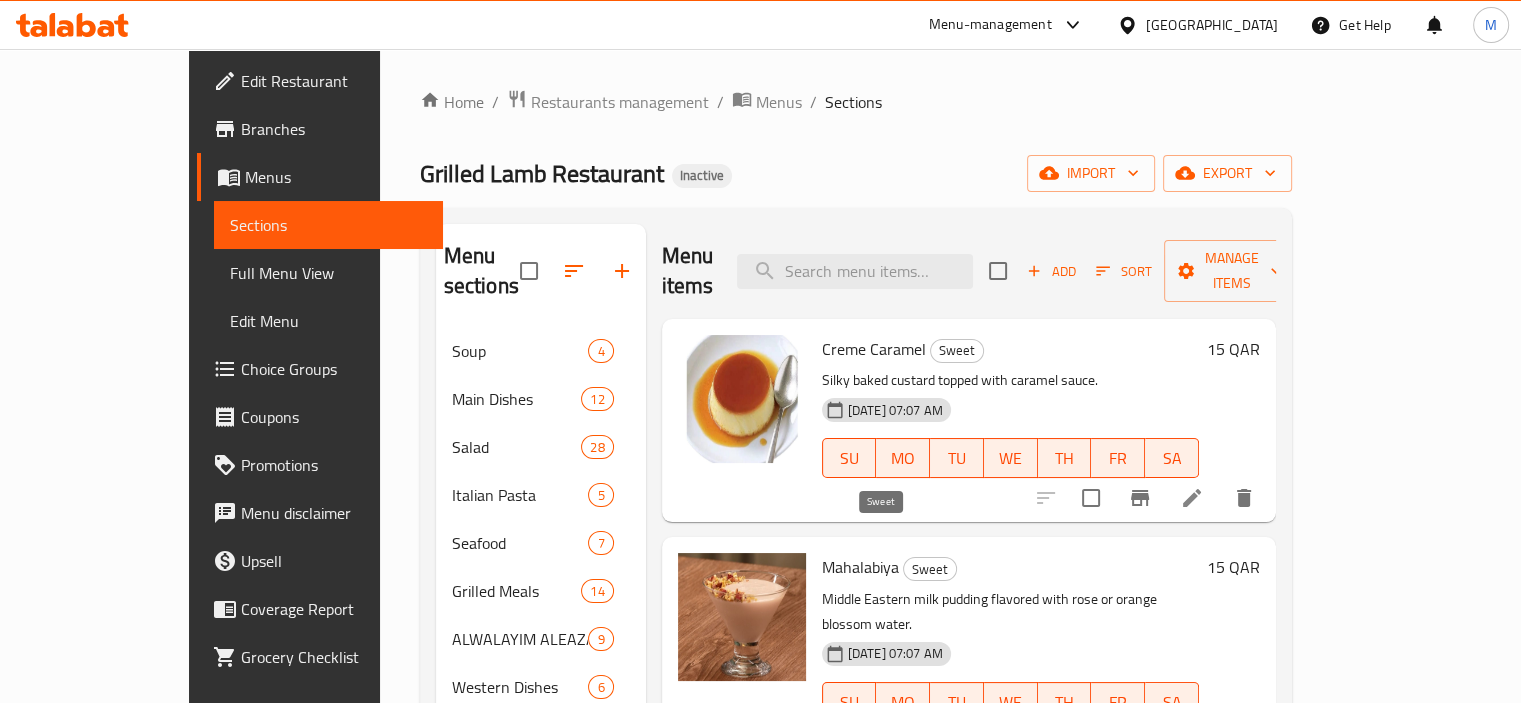 scroll, scrollTop: 329, scrollLeft: 0, axis: vertical 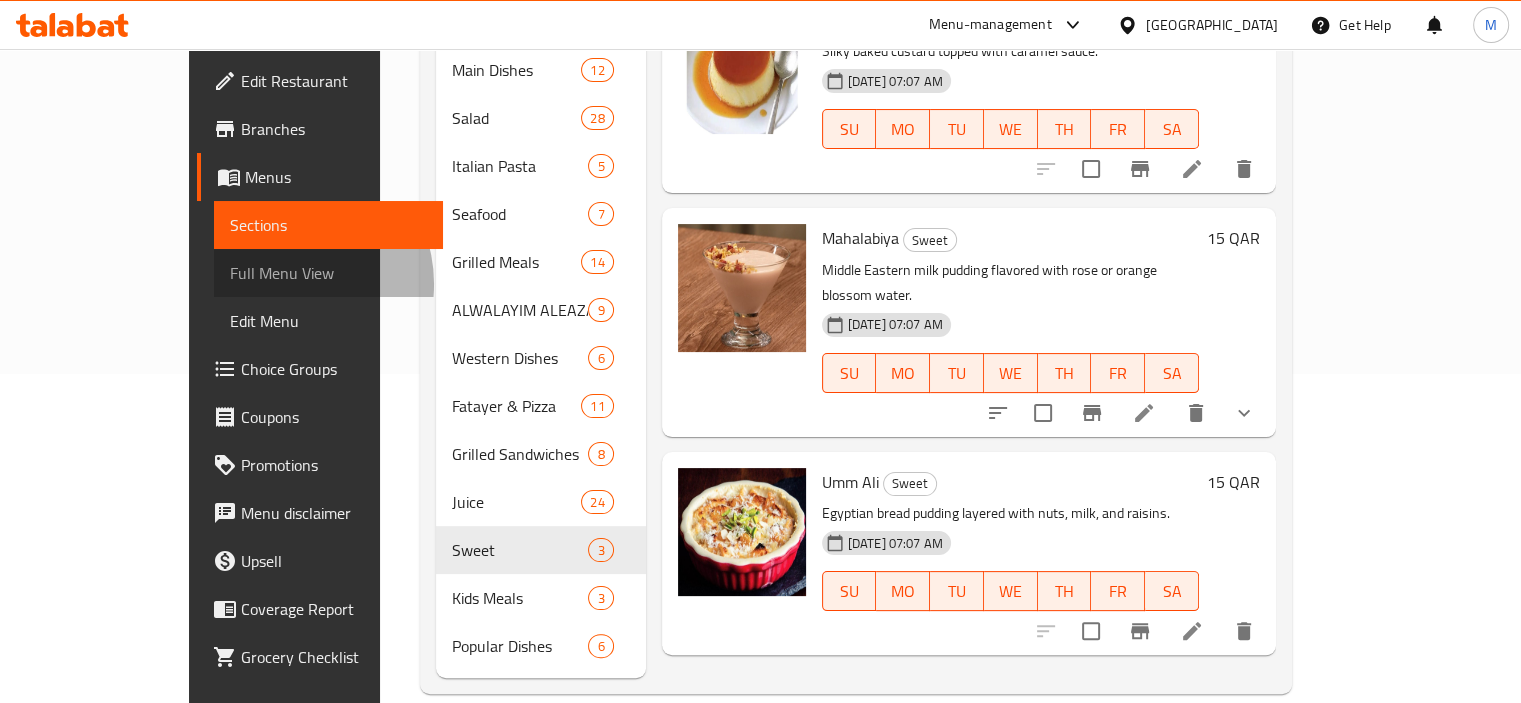 click on "Full Menu View" at bounding box center (328, 273) 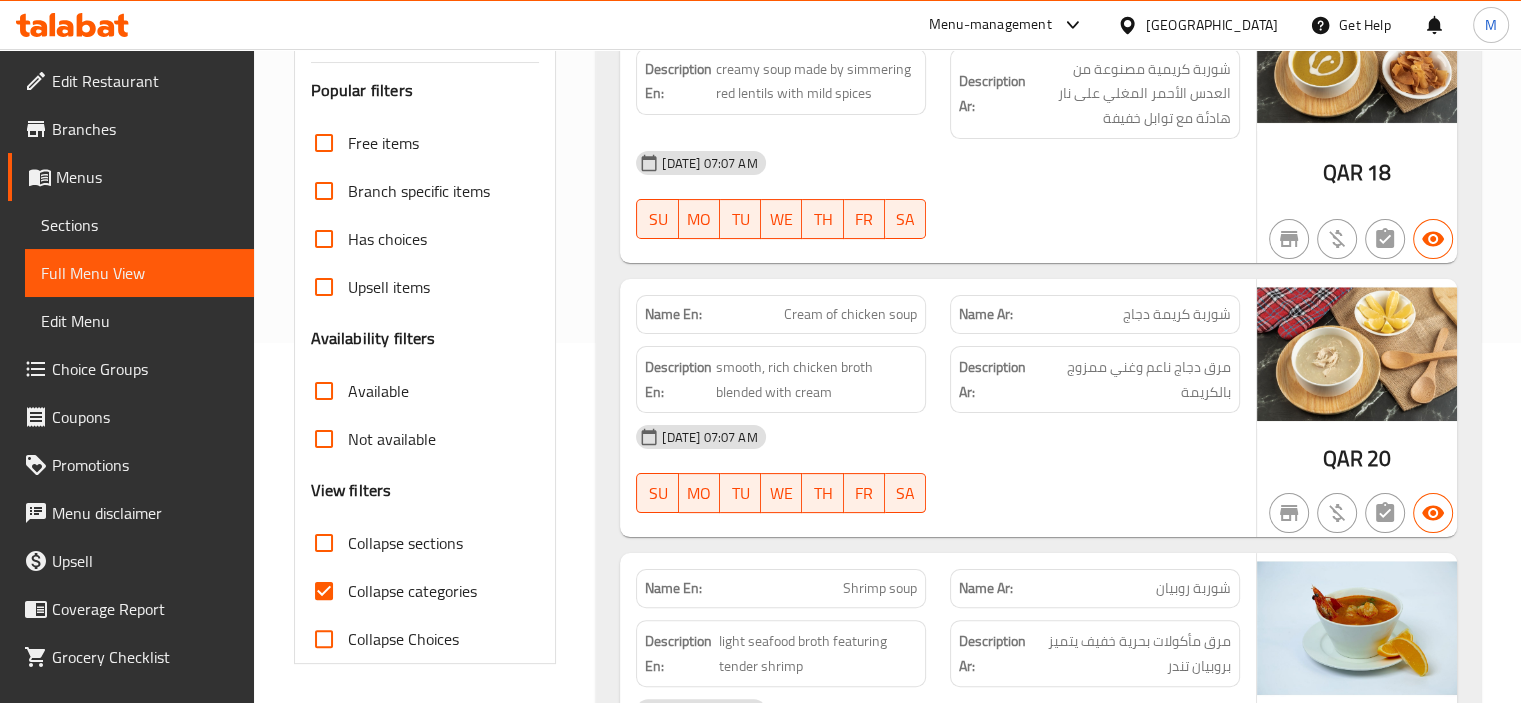 scroll, scrollTop: 763, scrollLeft: 0, axis: vertical 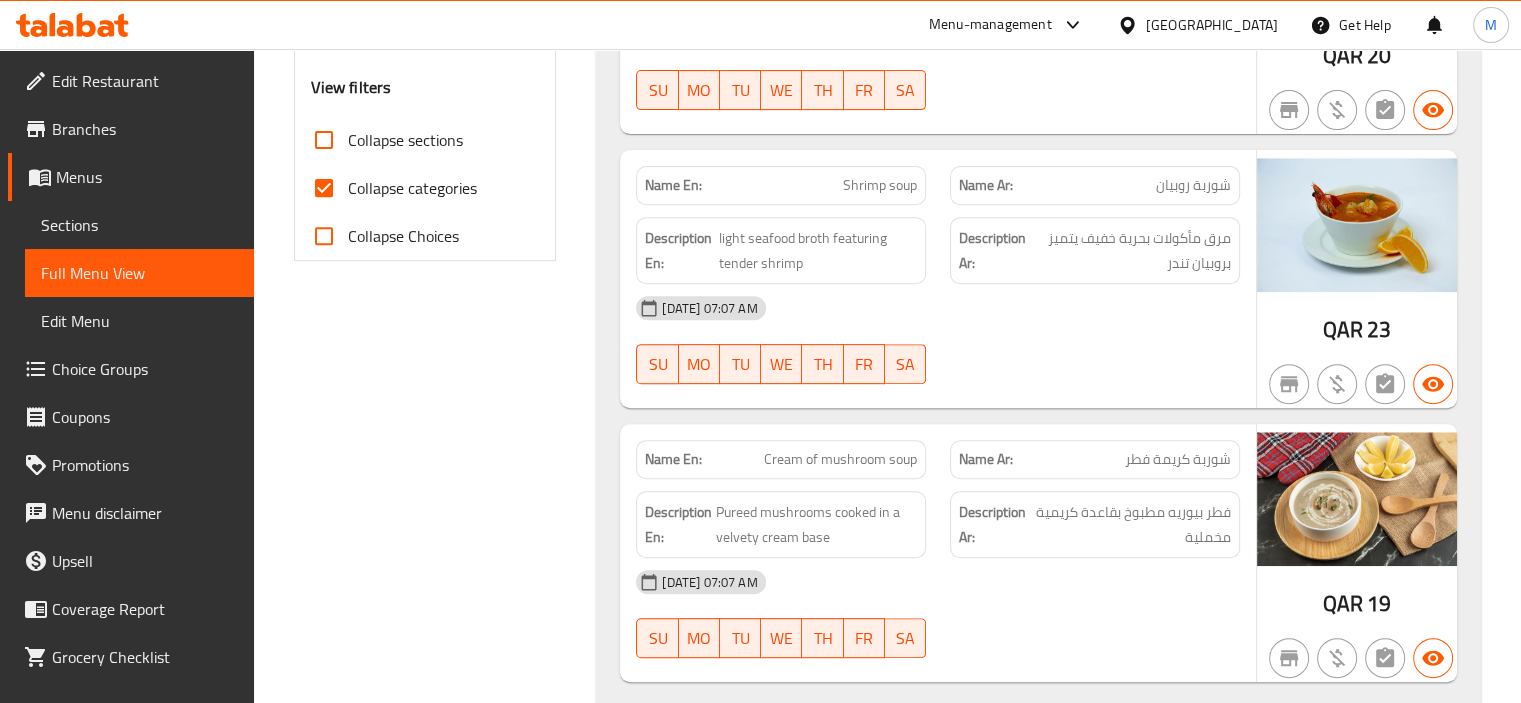 click on "Collapse categories" at bounding box center (412, 188) 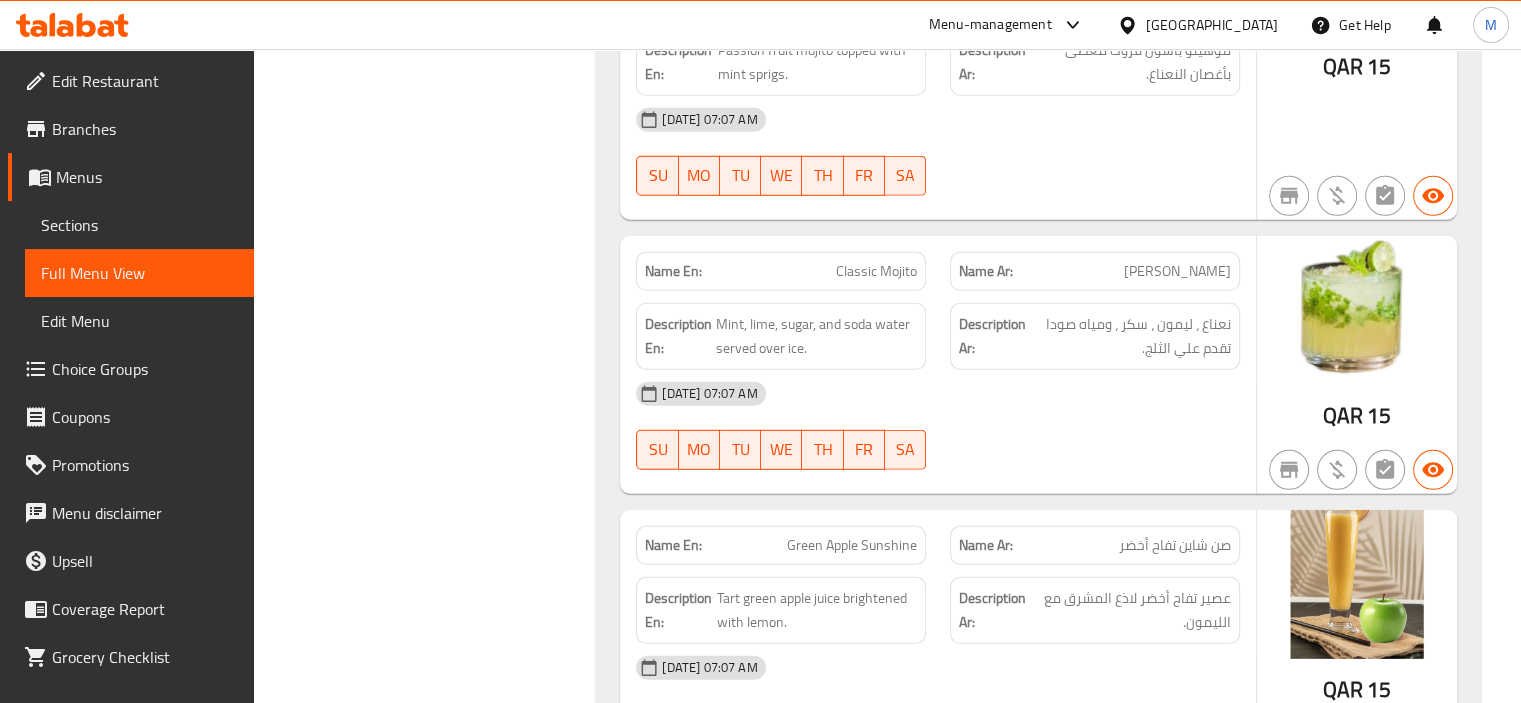 scroll, scrollTop: 37951, scrollLeft: 0, axis: vertical 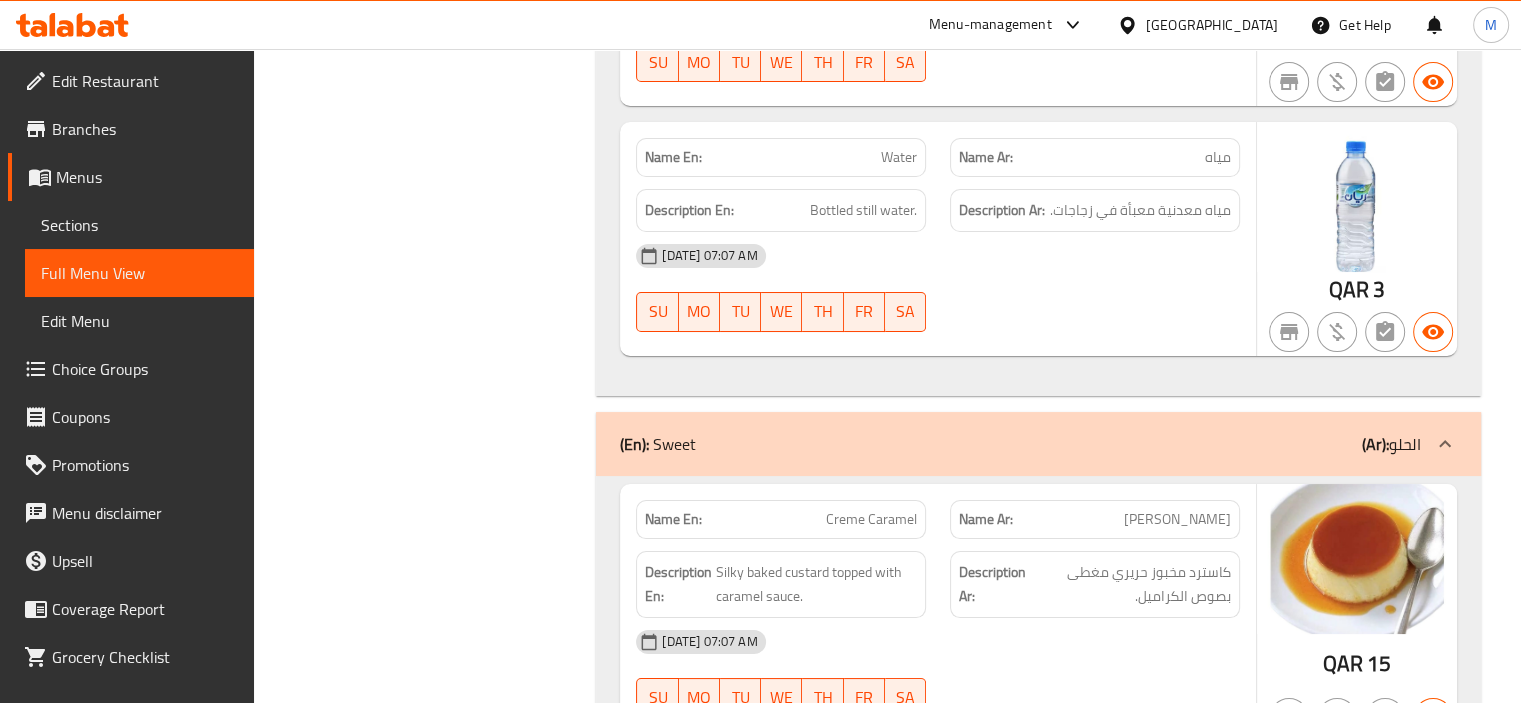 click on "11-07-2025 07:07 AM" at bounding box center [938, -37428] 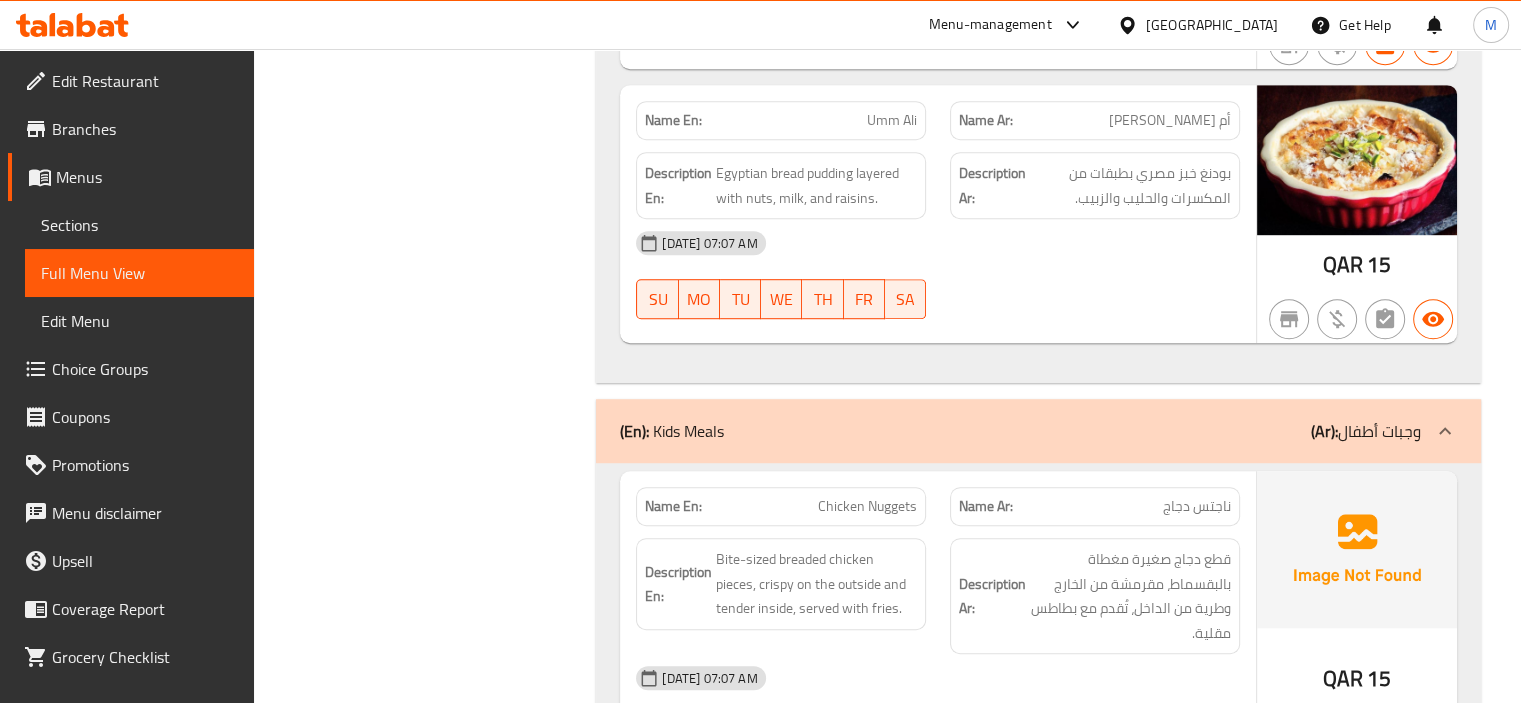 scroll, scrollTop: 38818, scrollLeft: 0, axis: vertical 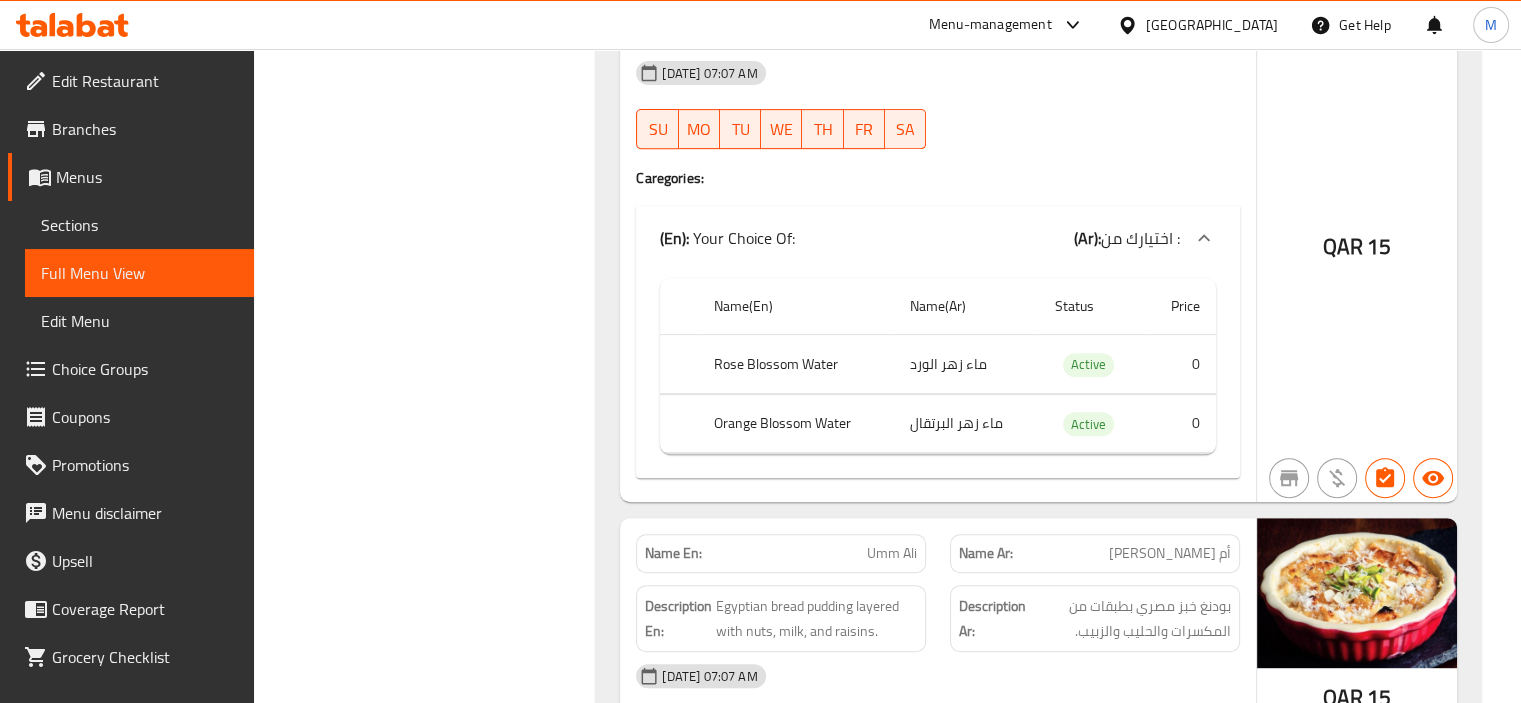 click on "Umm Ali" at bounding box center [880, -37870] 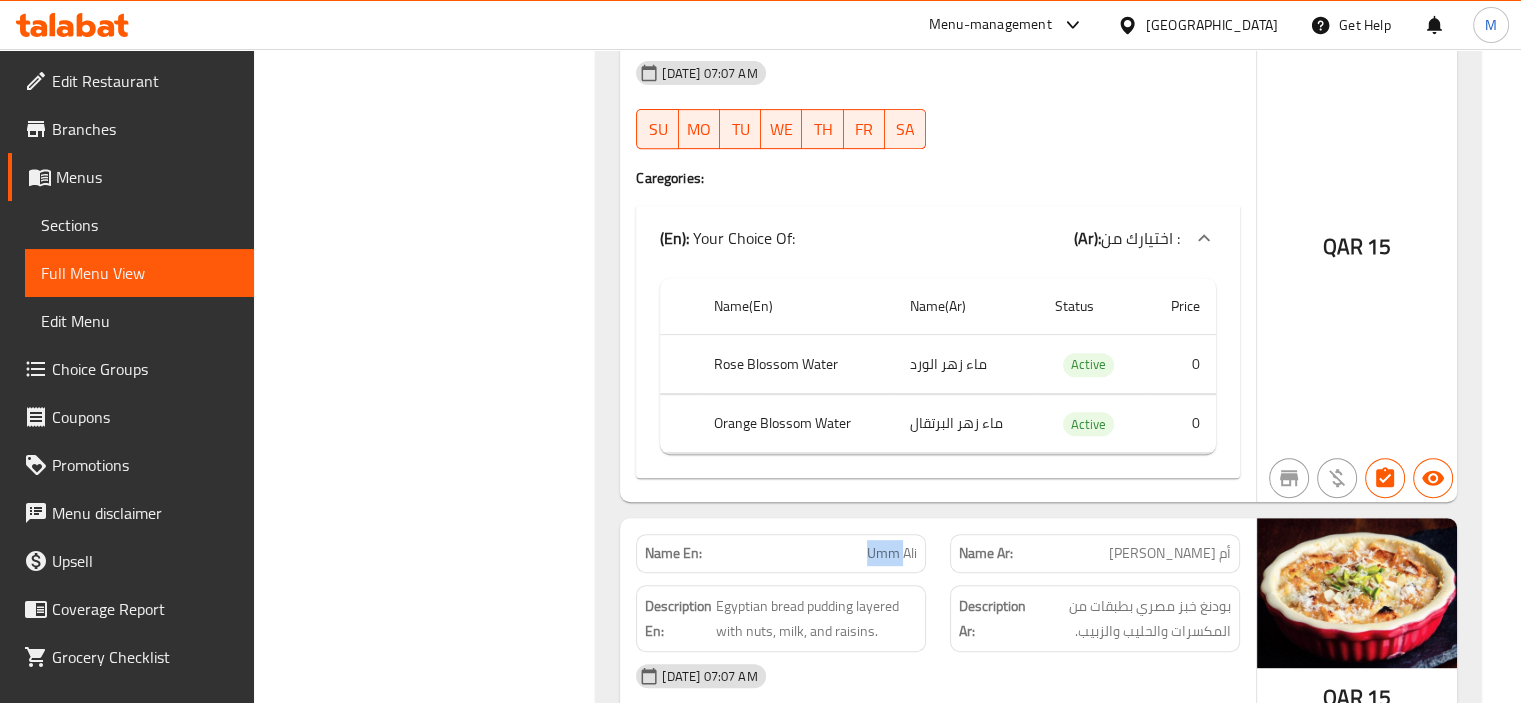 click on "Umm Ali" at bounding box center [880, -37870] 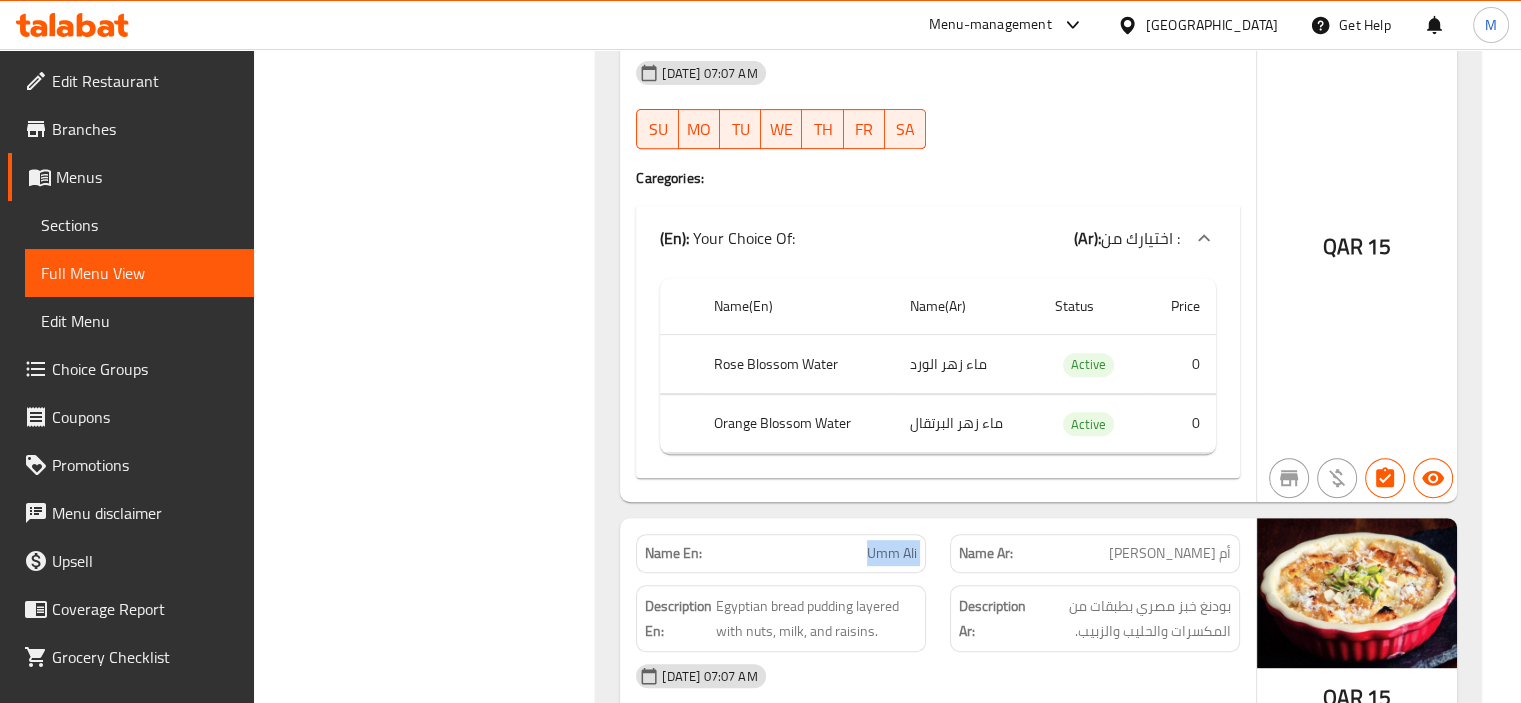 click on "Umm Ali" at bounding box center [880, -37870] 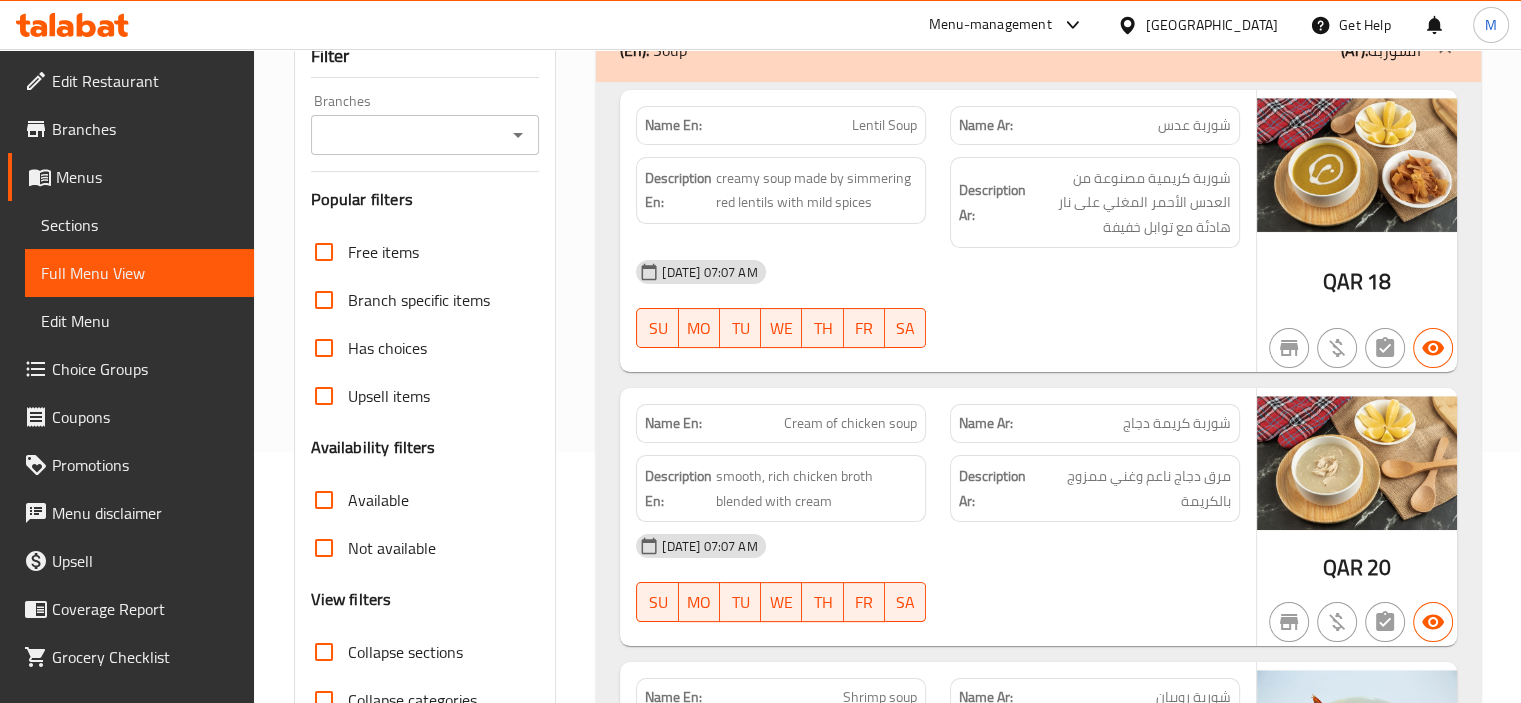 scroll, scrollTop: 684, scrollLeft: 0, axis: vertical 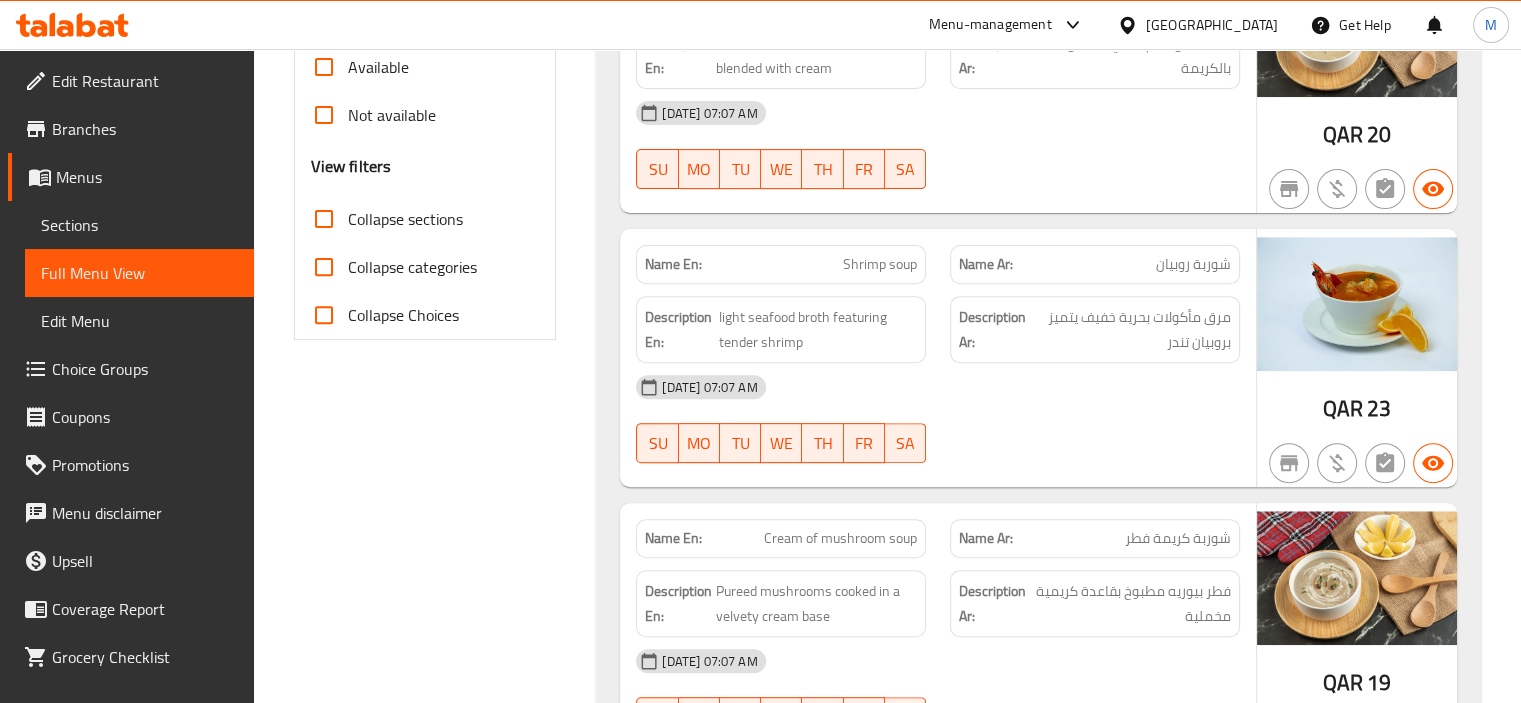 click on "Collapse sections" at bounding box center [405, 219] 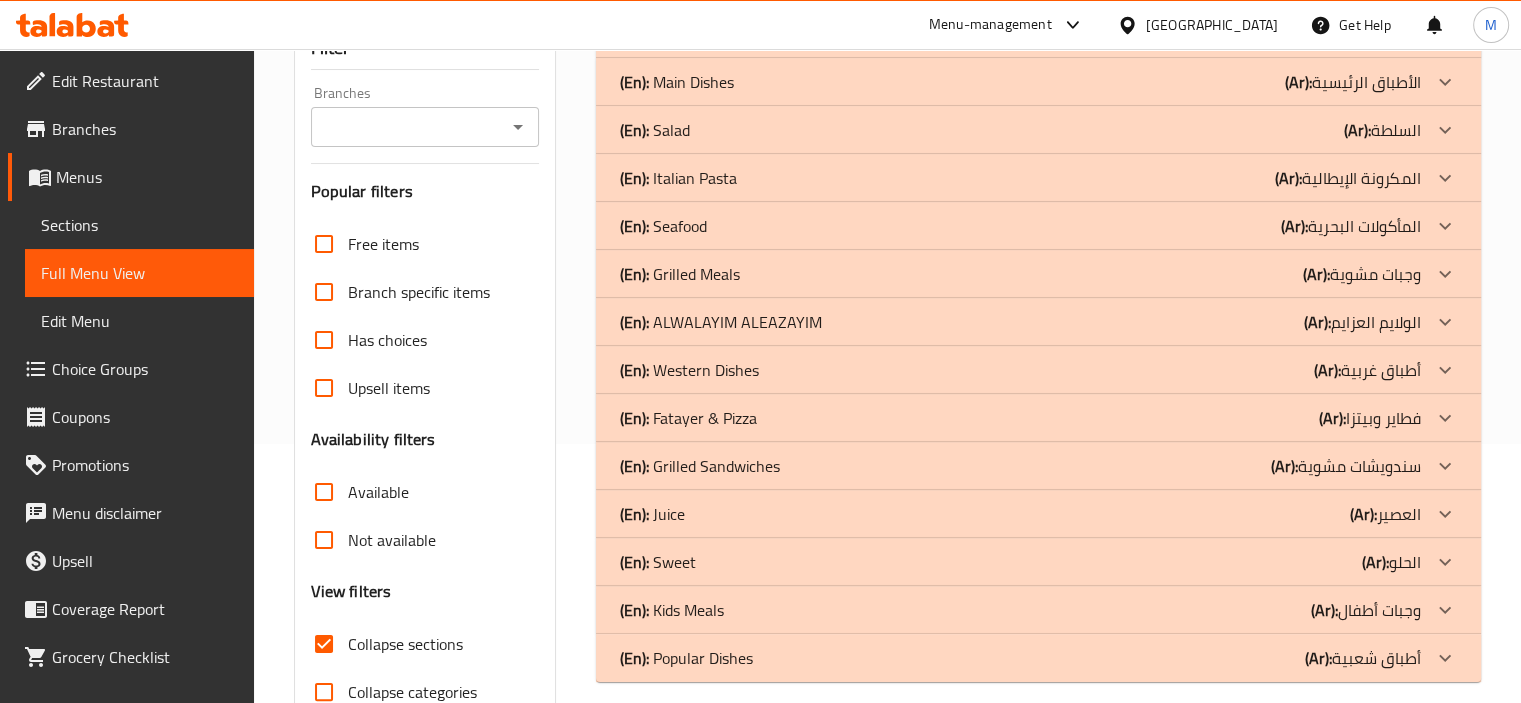 scroll, scrollTop: 360, scrollLeft: 0, axis: vertical 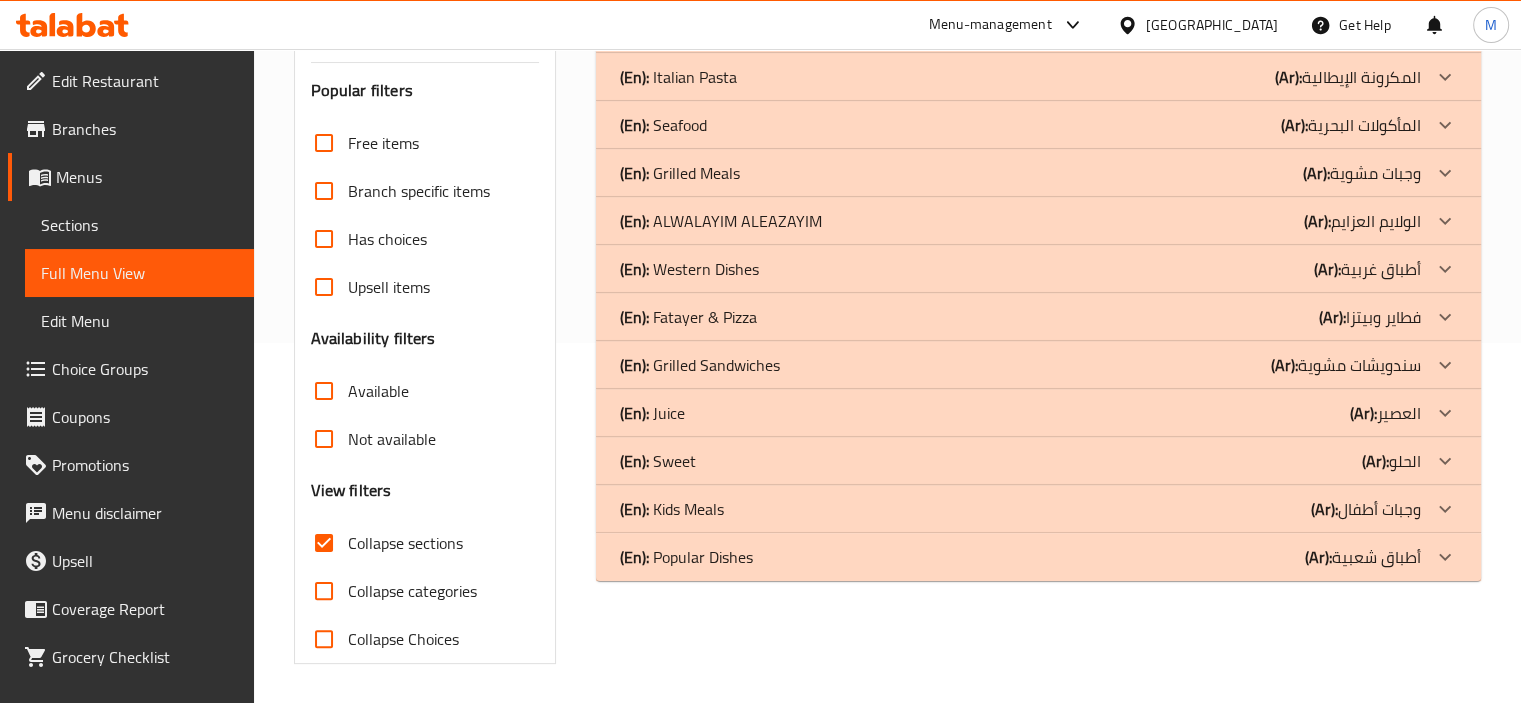 click on "(En):   Sweet" at bounding box center [653, -67] 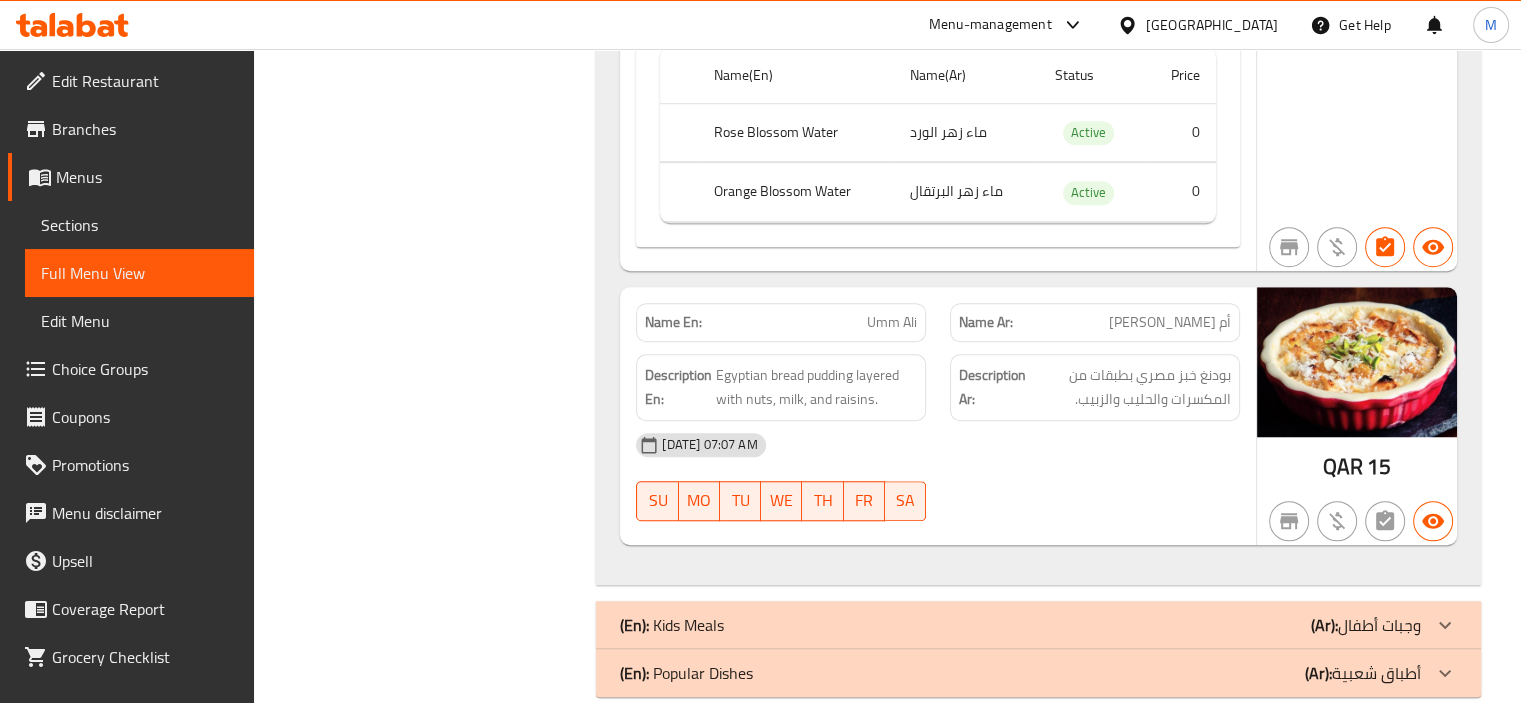 scroll, scrollTop: 1531, scrollLeft: 0, axis: vertical 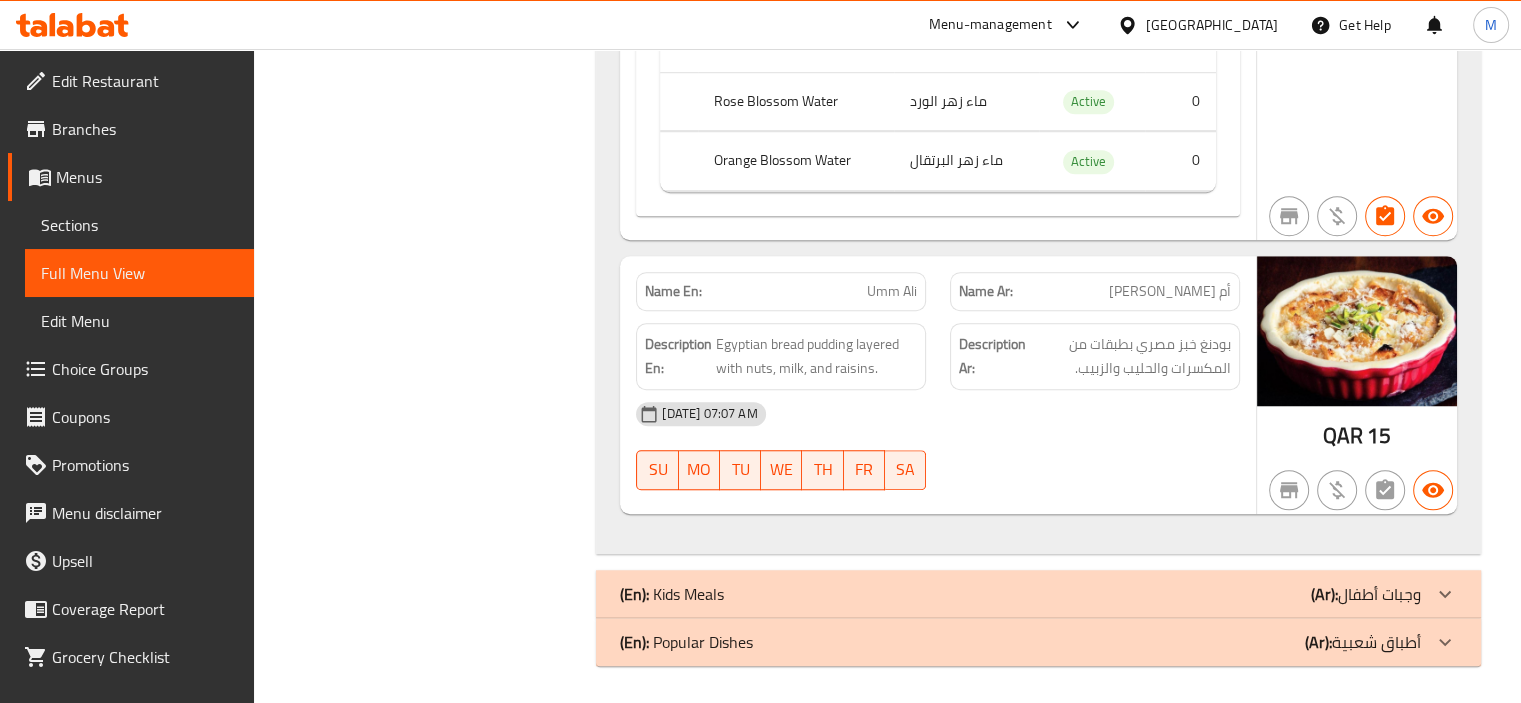 click on "(En):   Kids Meals" at bounding box center [653, -1238] 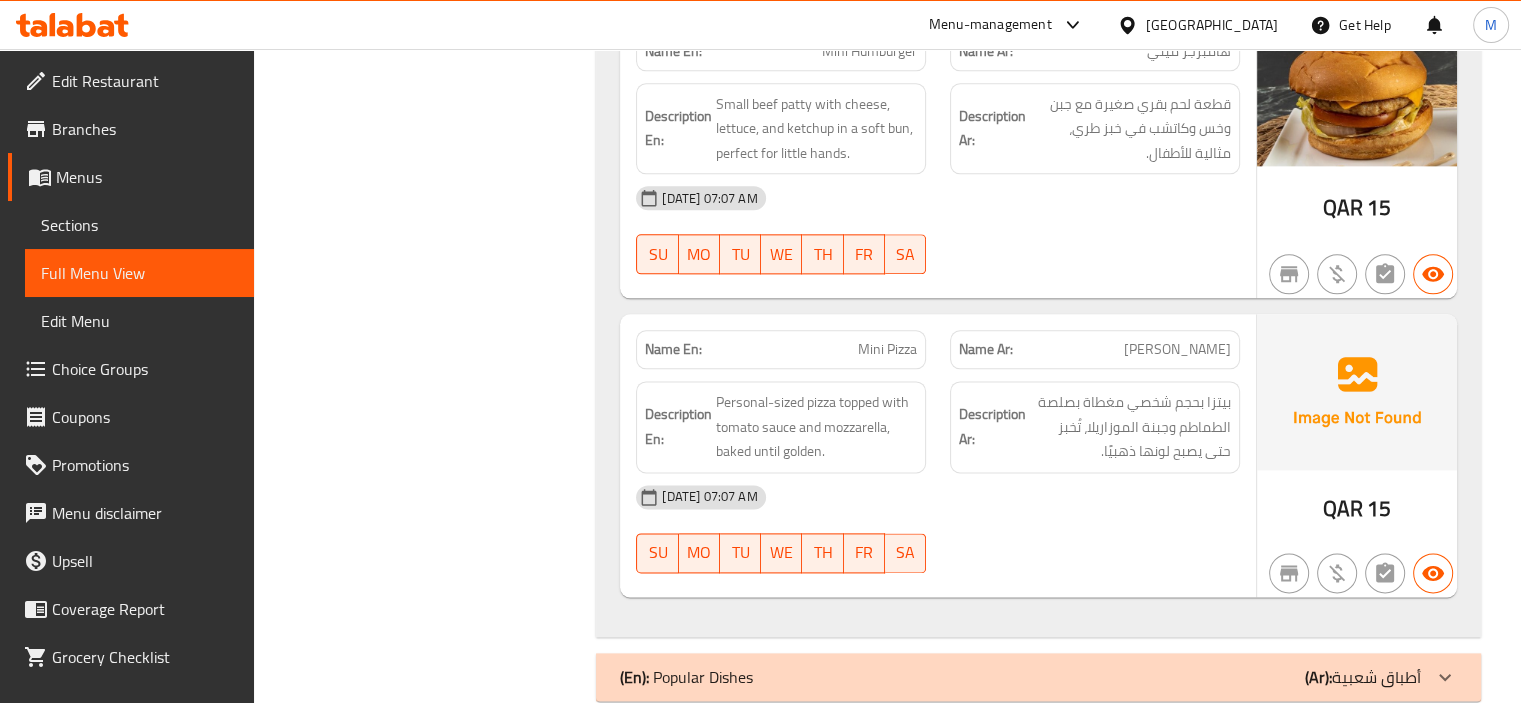 scroll, scrollTop: 2512, scrollLeft: 0, axis: vertical 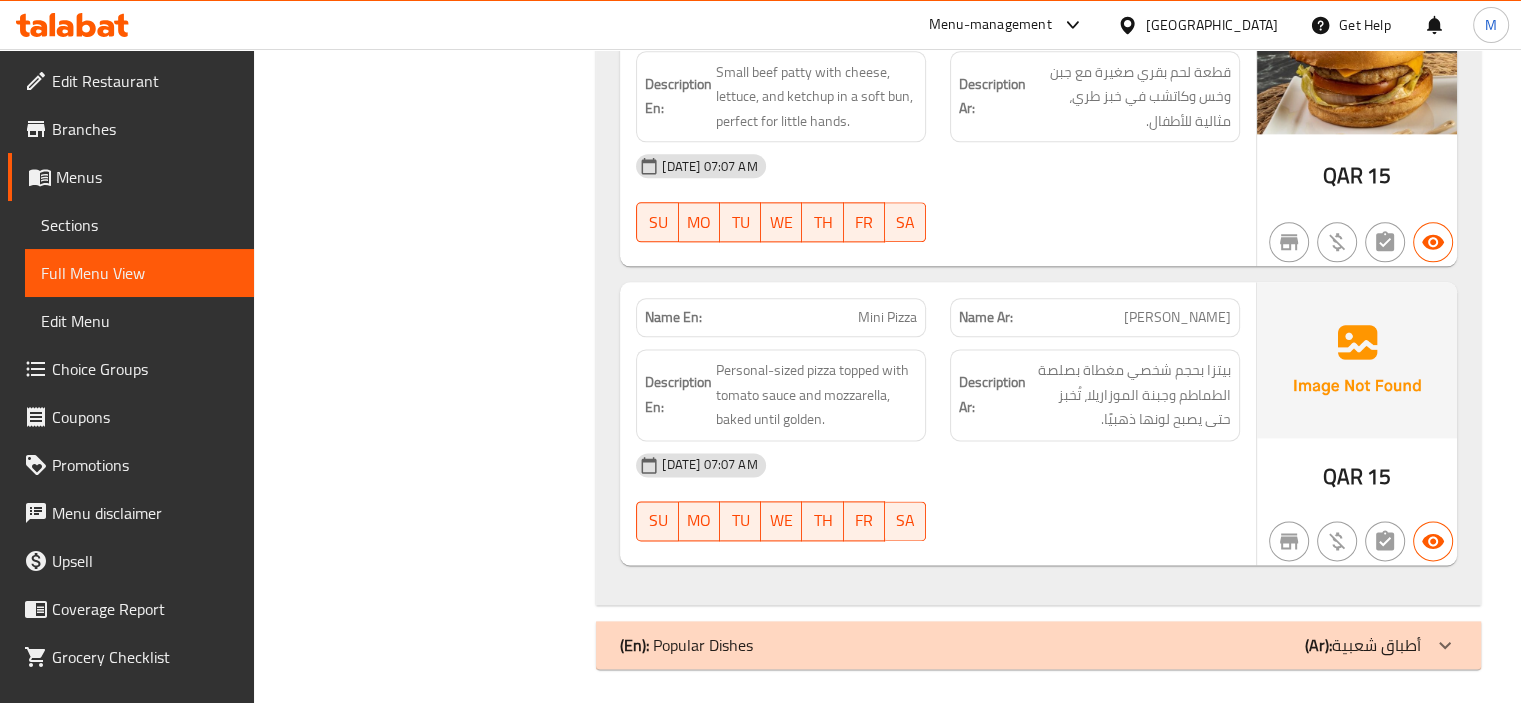 click on "(En):   Popular Dishes" at bounding box center [653, -2219] 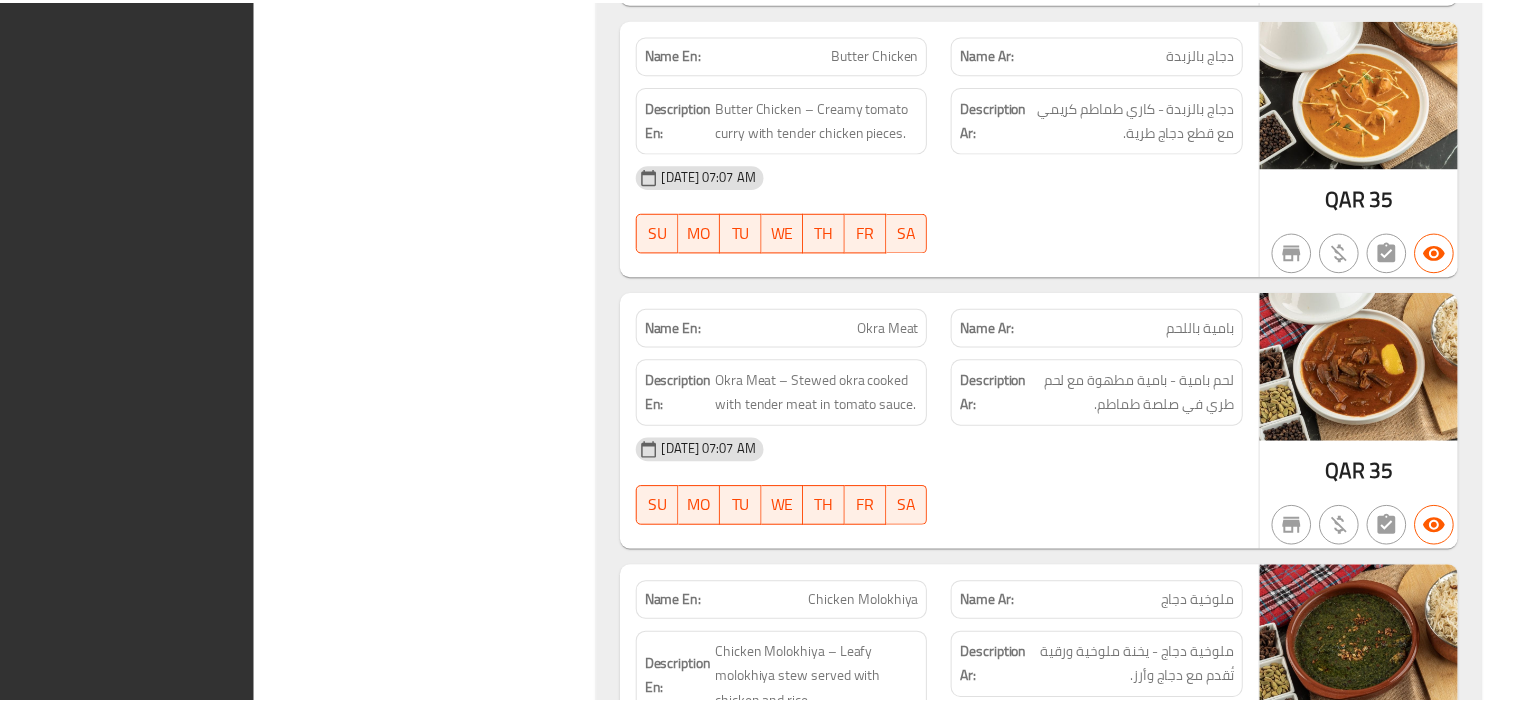 scroll, scrollTop: 4224, scrollLeft: 0, axis: vertical 